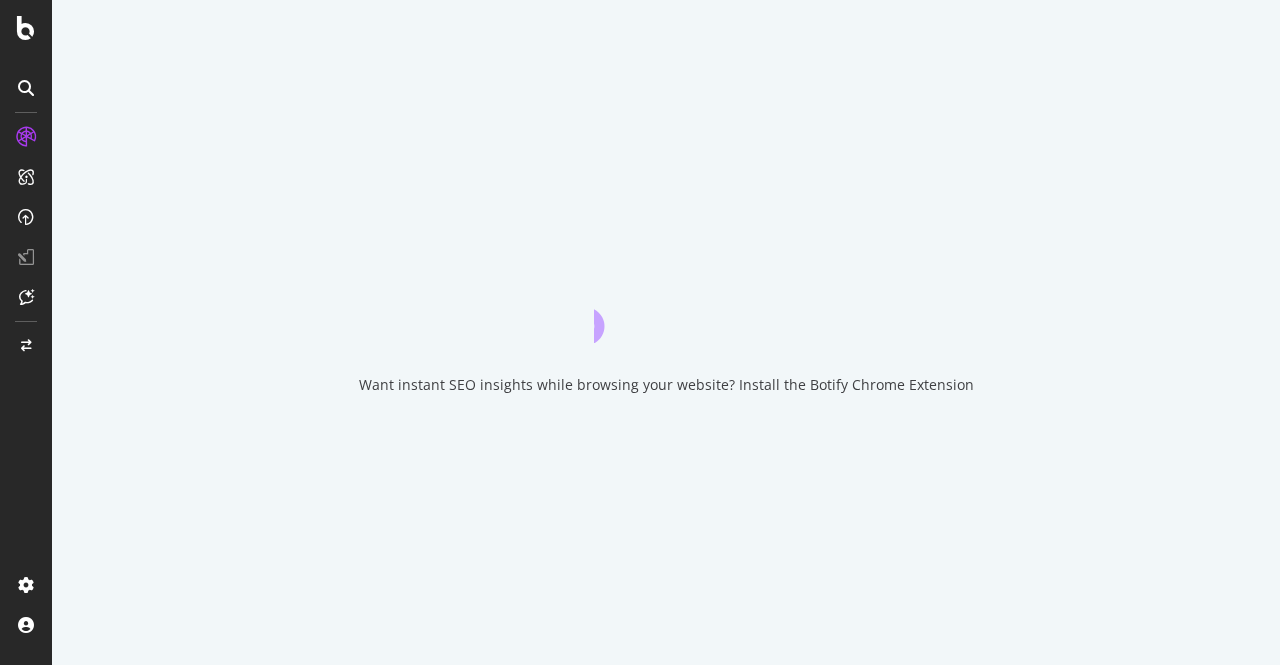 scroll, scrollTop: 0, scrollLeft: 0, axis: both 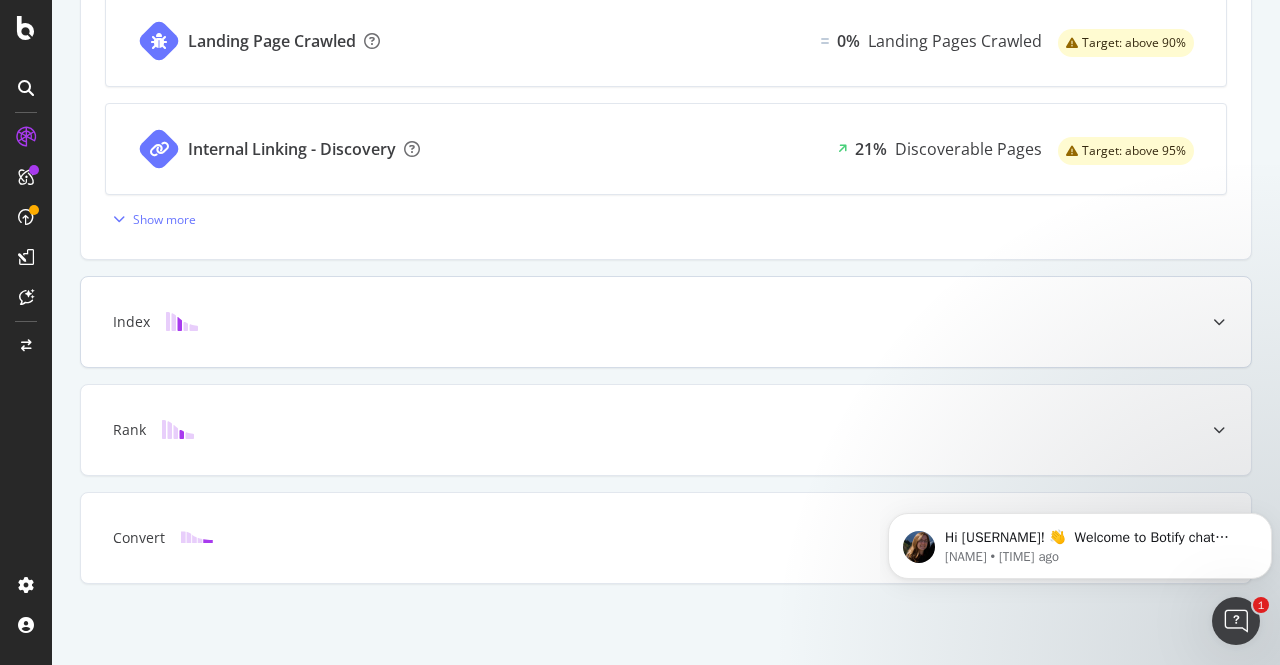 click on "Index" at bounding box center [634, 322] 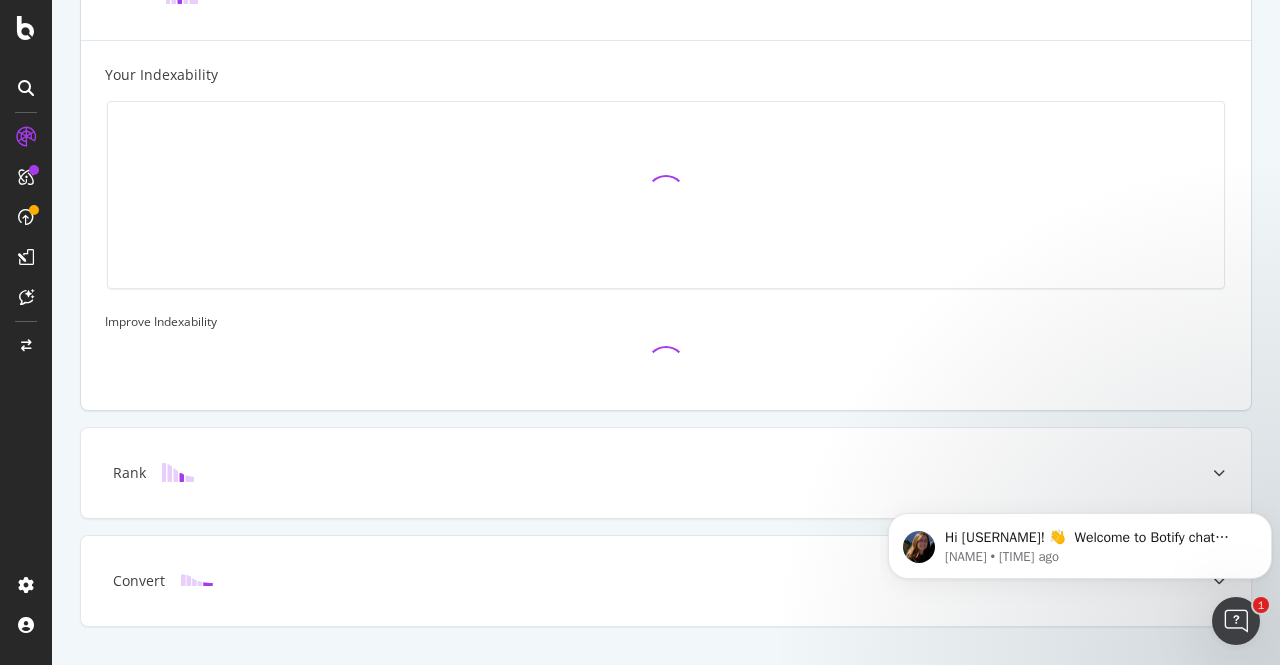 scroll, scrollTop: 684, scrollLeft: 0, axis: vertical 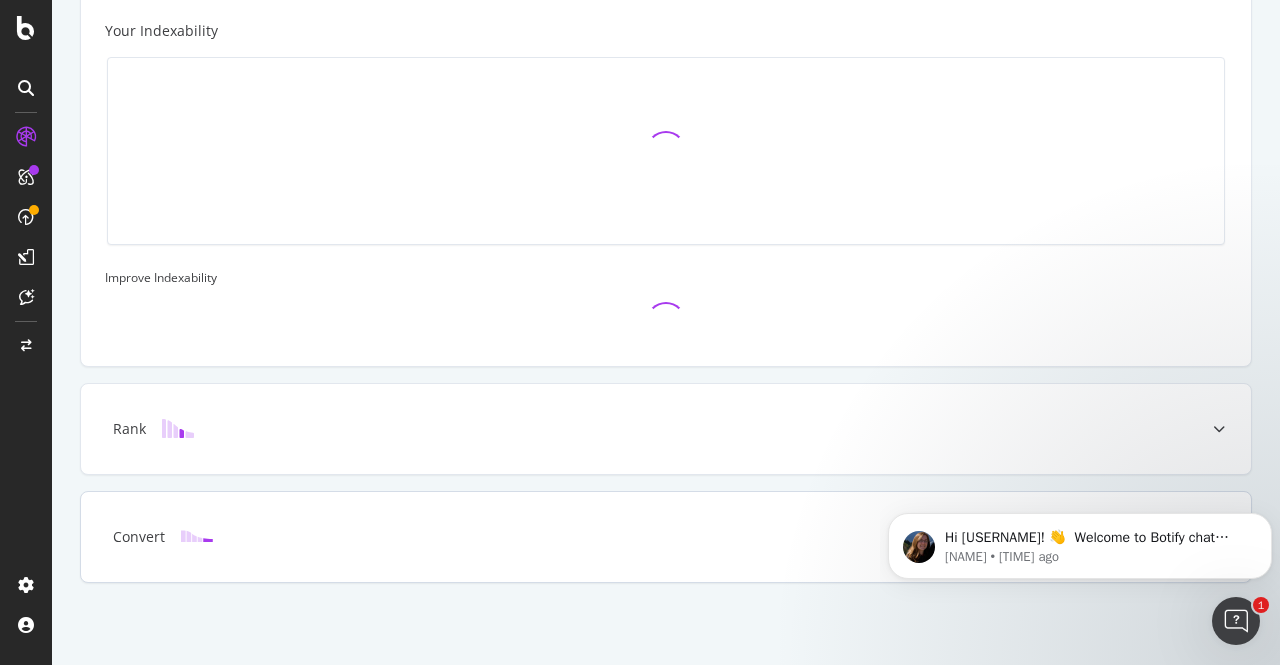 click on "Convert" at bounding box center [634, 537] 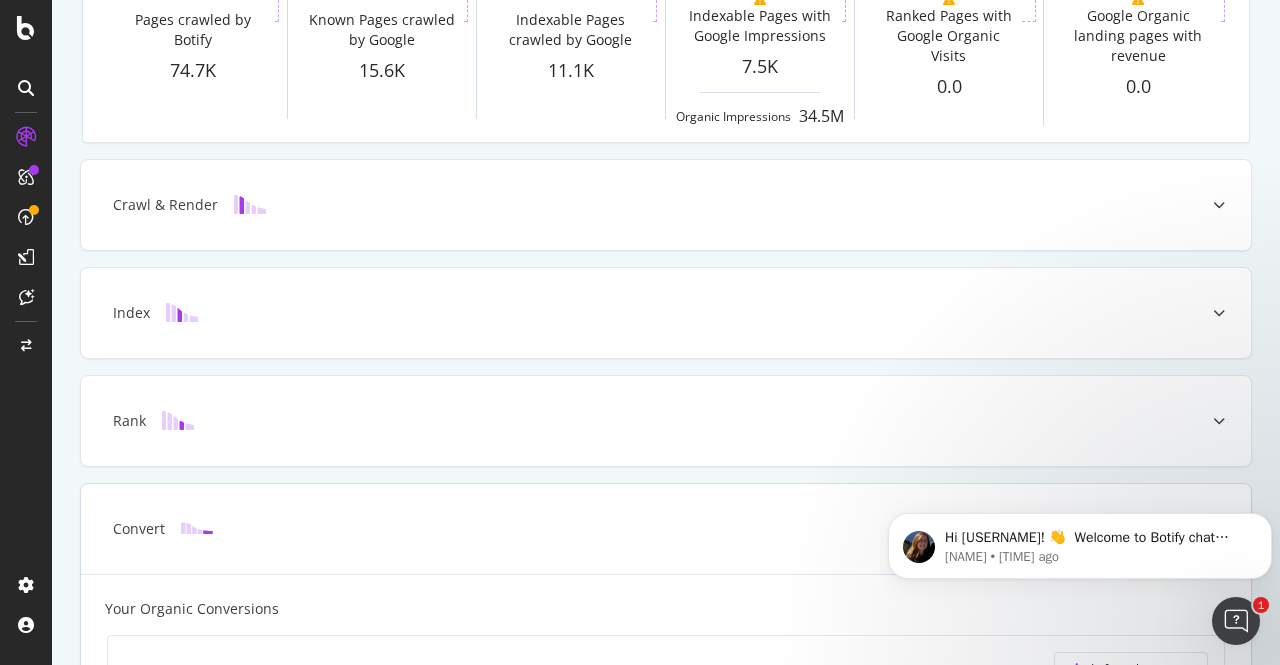 scroll, scrollTop: 0, scrollLeft: 0, axis: both 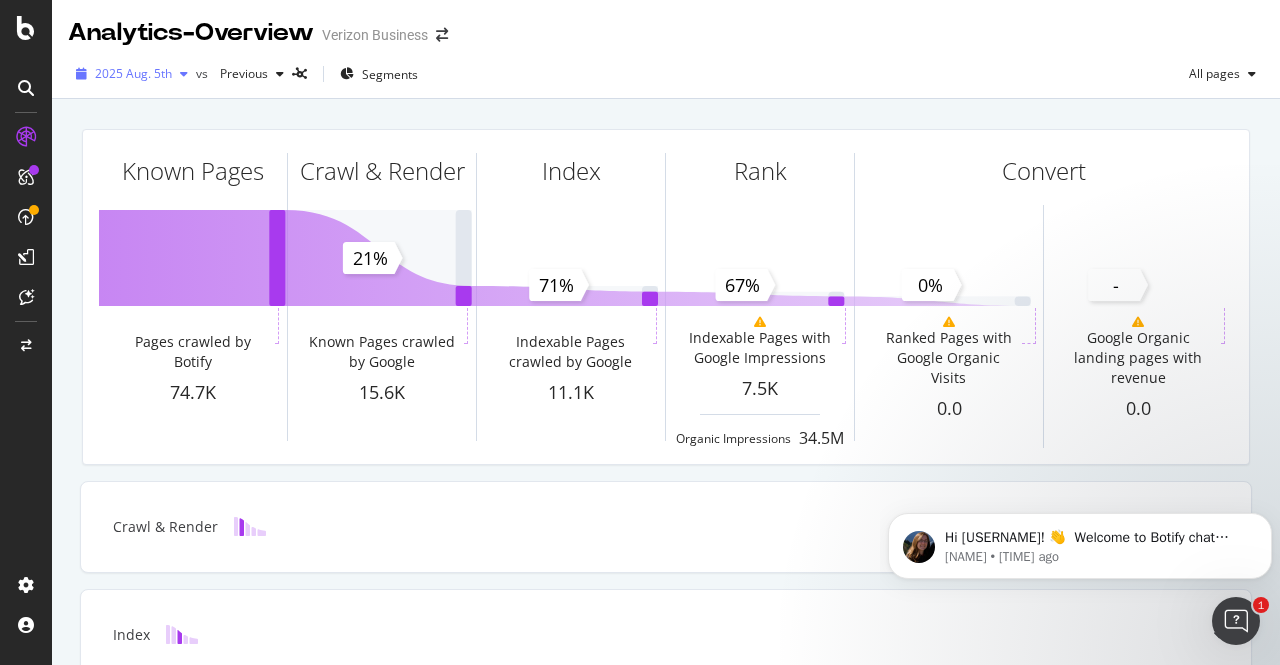 click on "2025 Aug. 5th" at bounding box center [133, 73] 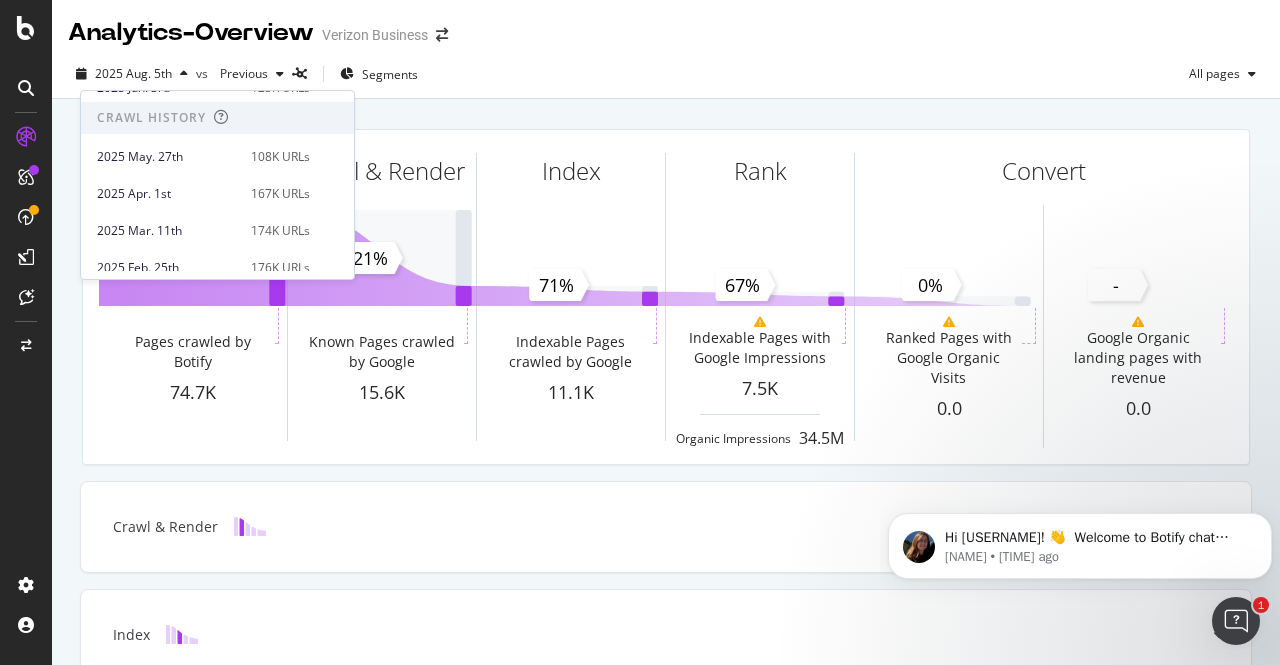 scroll, scrollTop: 392, scrollLeft: 0, axis: vertical 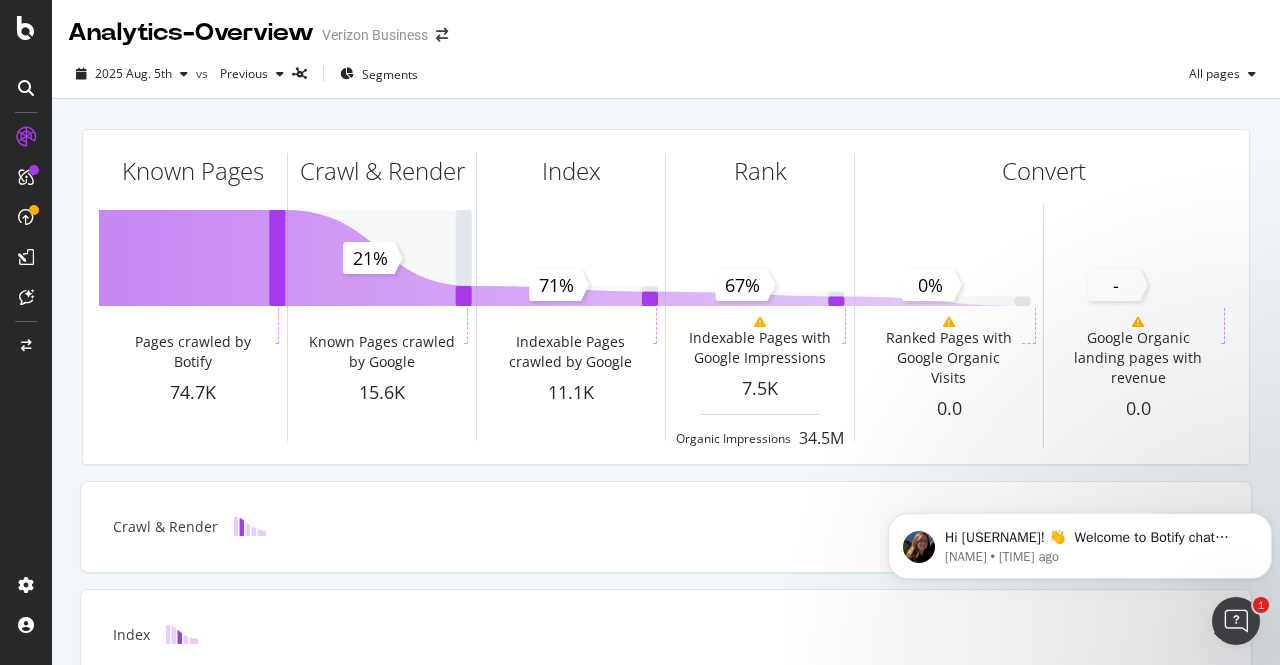 click on "[YYYY] [MONTH]. [DD]th vs Previous Segments All pages" at bounding box center (666, 78) 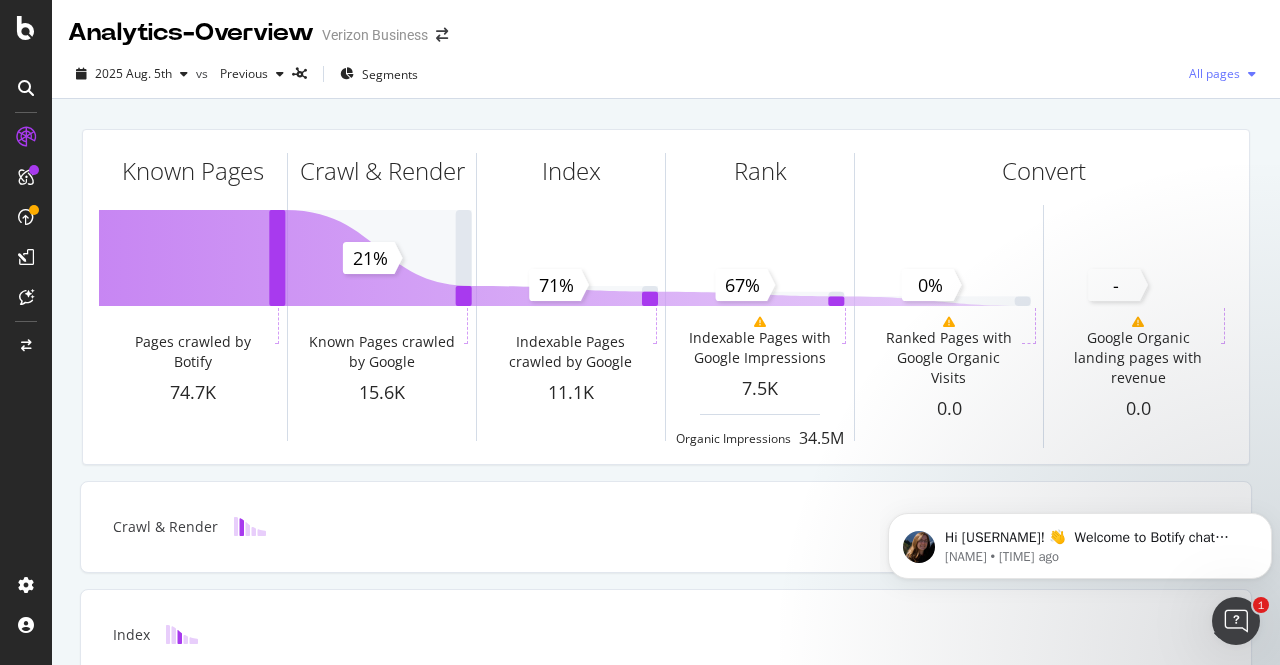 click on "All pages" at bounding box center (1210, 73) 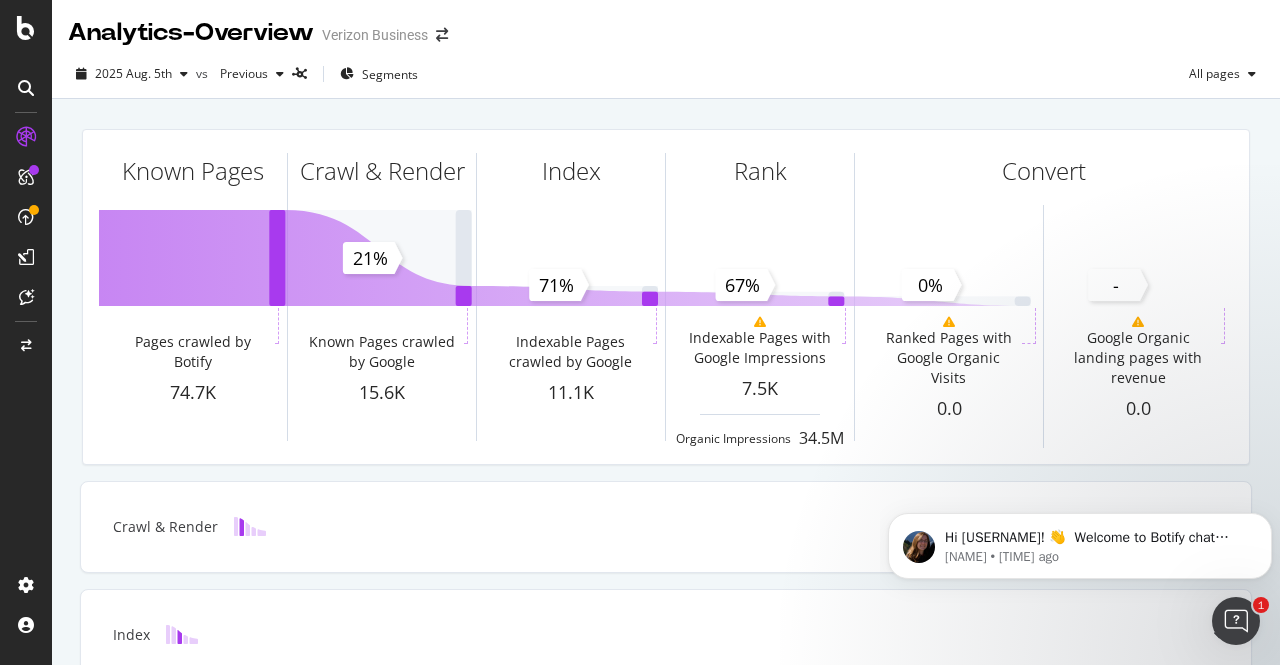 click on "[YYYY] [MONTH]. [DD]th vs Previous Segments All pages" at bounding box center (666, 74) 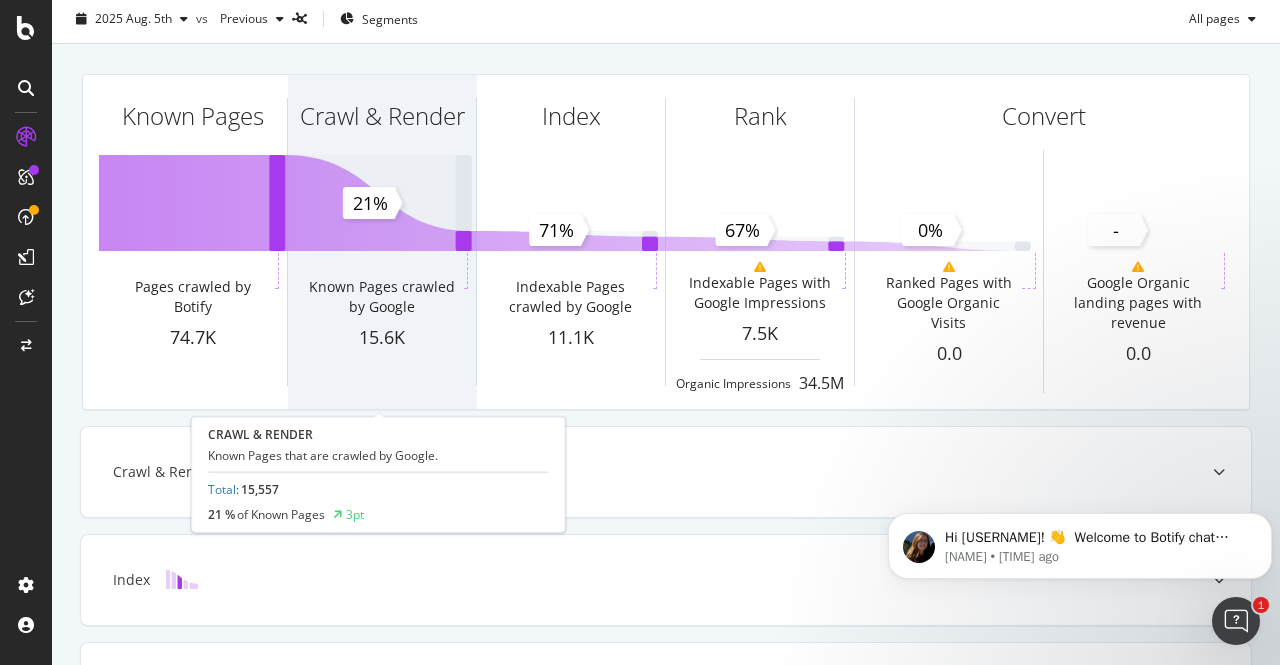 scroll, scrollTop: 0, scrollLeft: 0, axis: both 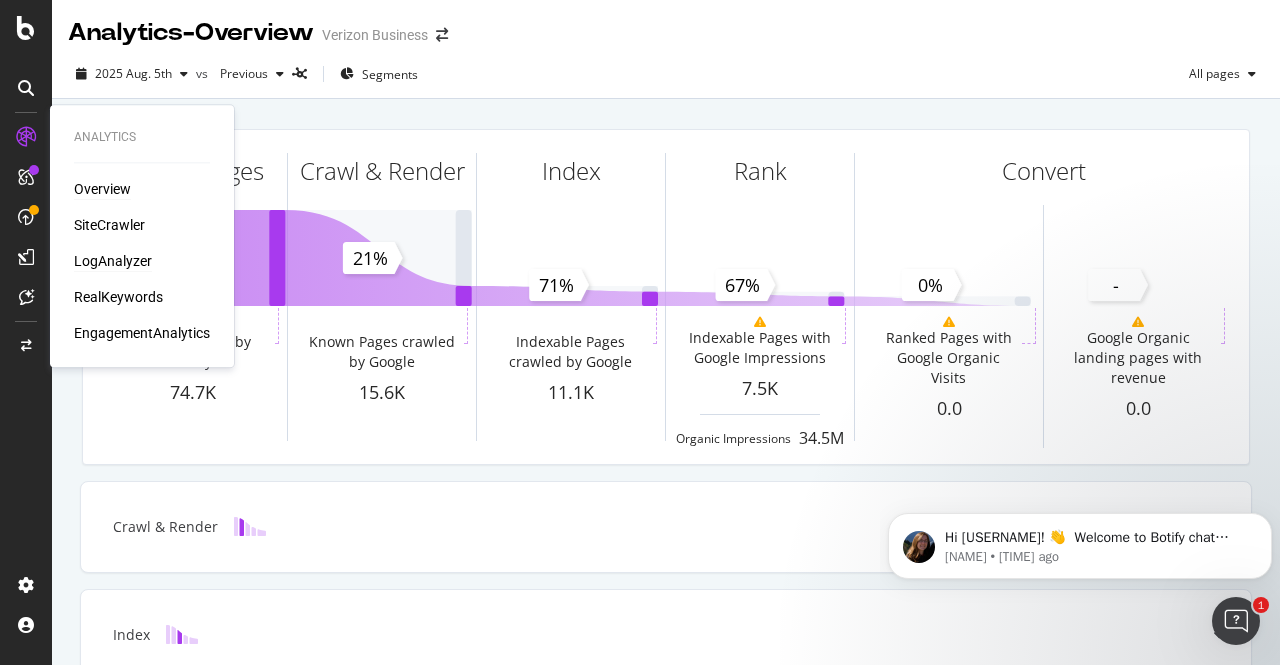click on "LogAnalyzer" at bounding box center (113, 261) 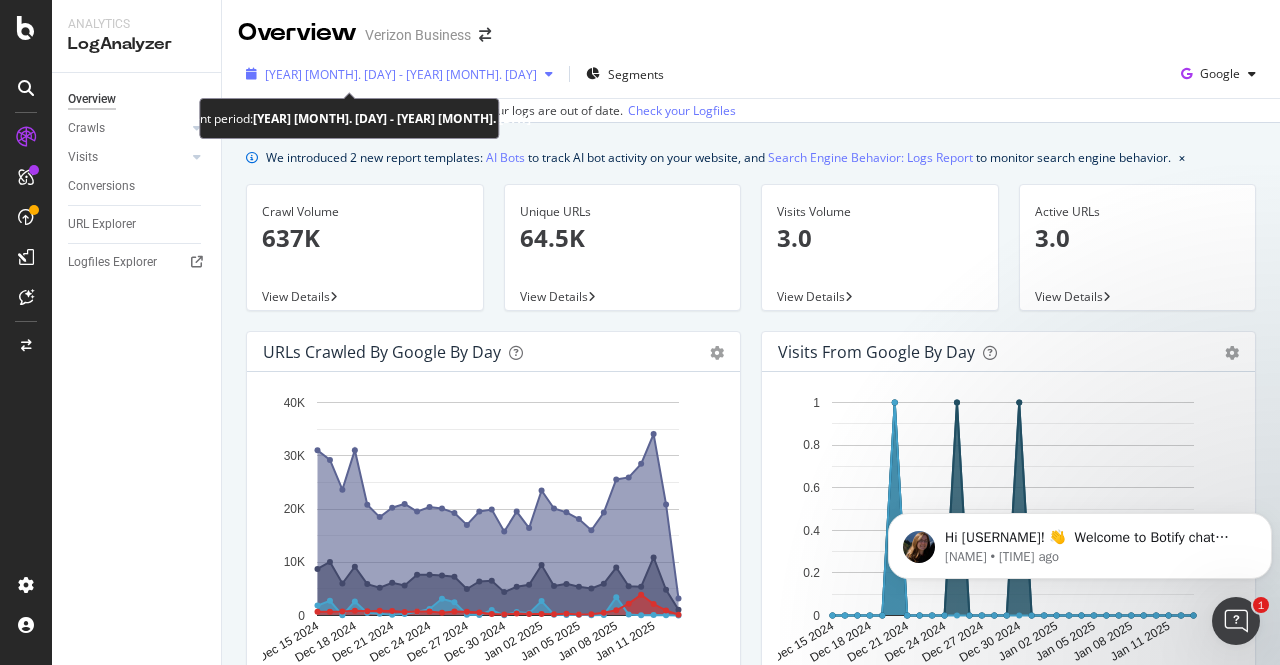 click on "[YEAR] [MONTH]. [DAY] - [YEAR] [MONTH]. [DAY]" at bounding box center (401, 74) 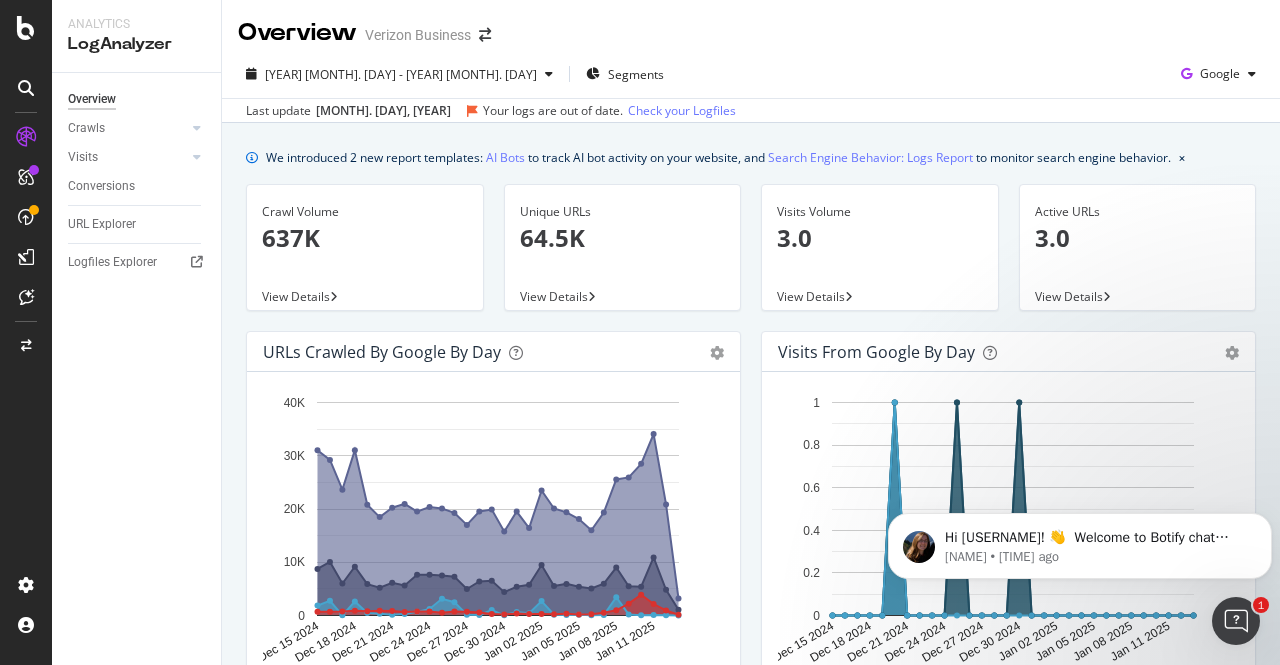 click on "[YYYY] [MONTH]. [DD]th - [YYYY] [MONTH]. [DD]th Segments Google Last update [MONTH]. [DD], [YYYY]   Your logs are out of date. Check your Logfiles" at bounding box center [751, 86] 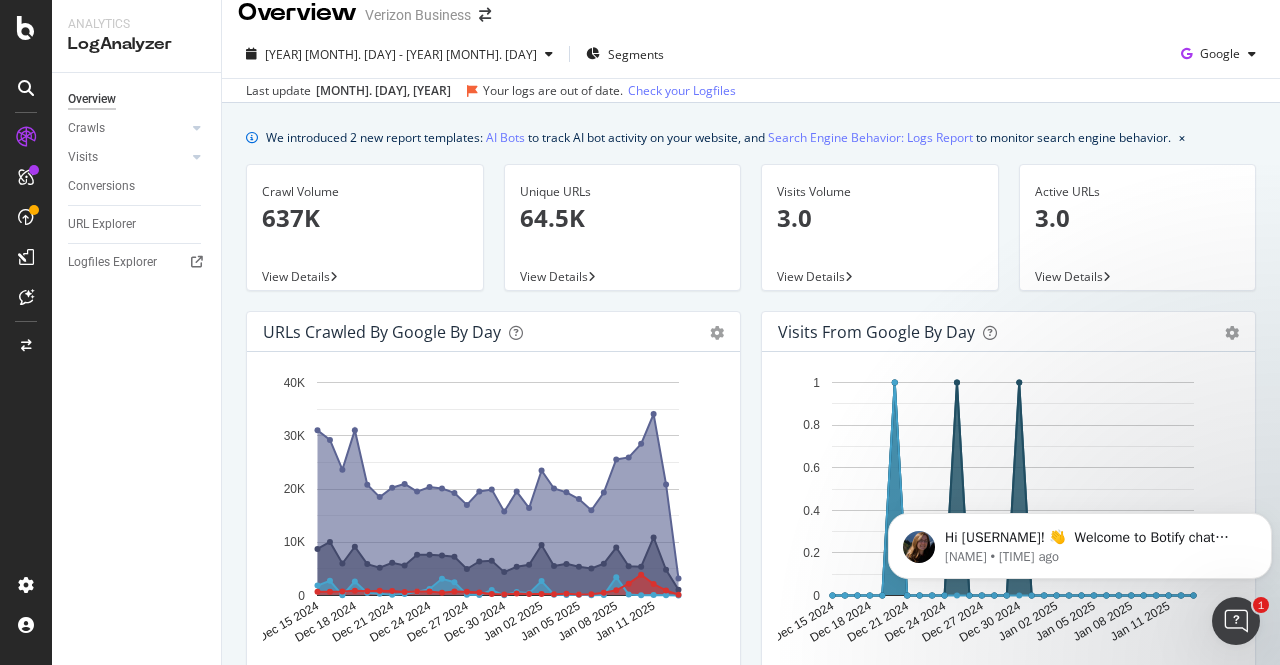 scroll, scrollTop: 0, scrollLeft: 0, axis: both 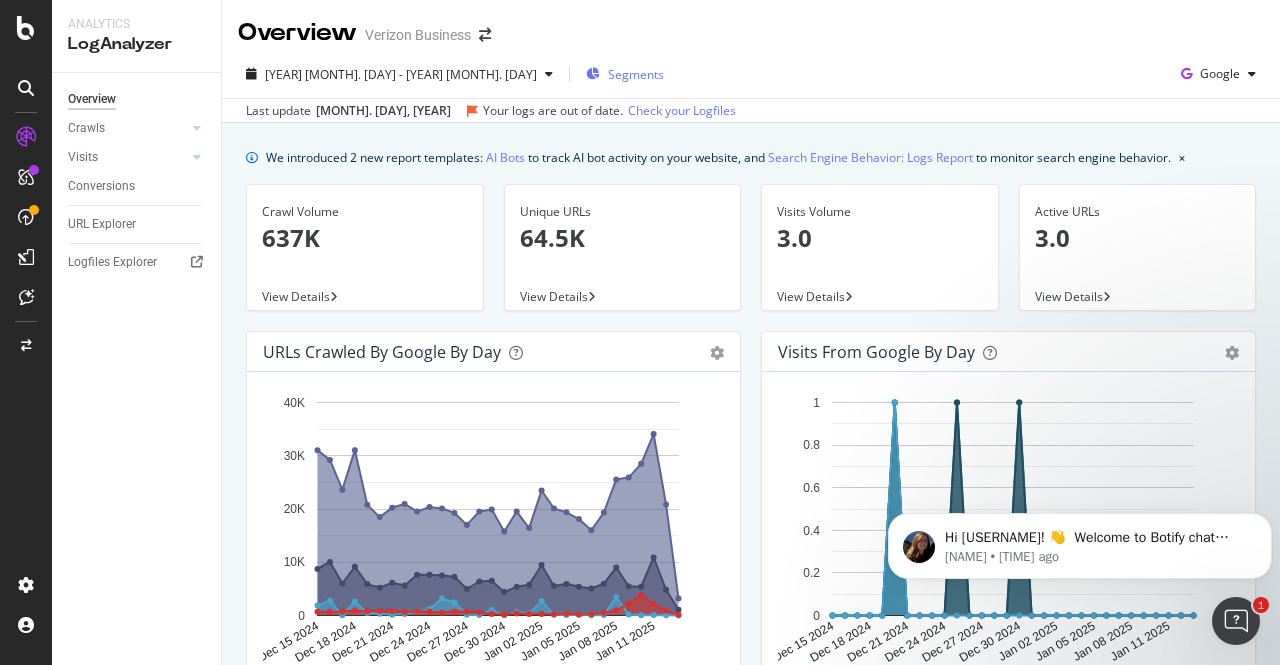 click on "Segments" at bounding box center [636, 74] 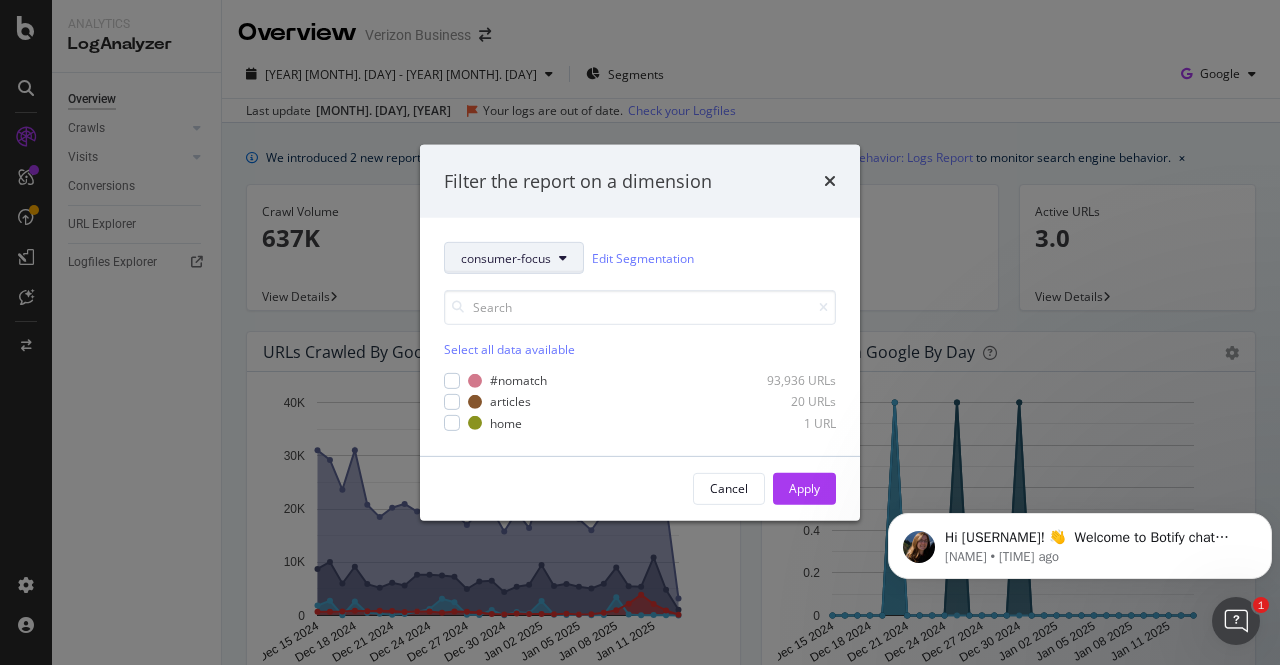 click on "consumer-focus" at bounding box center (506, 257) 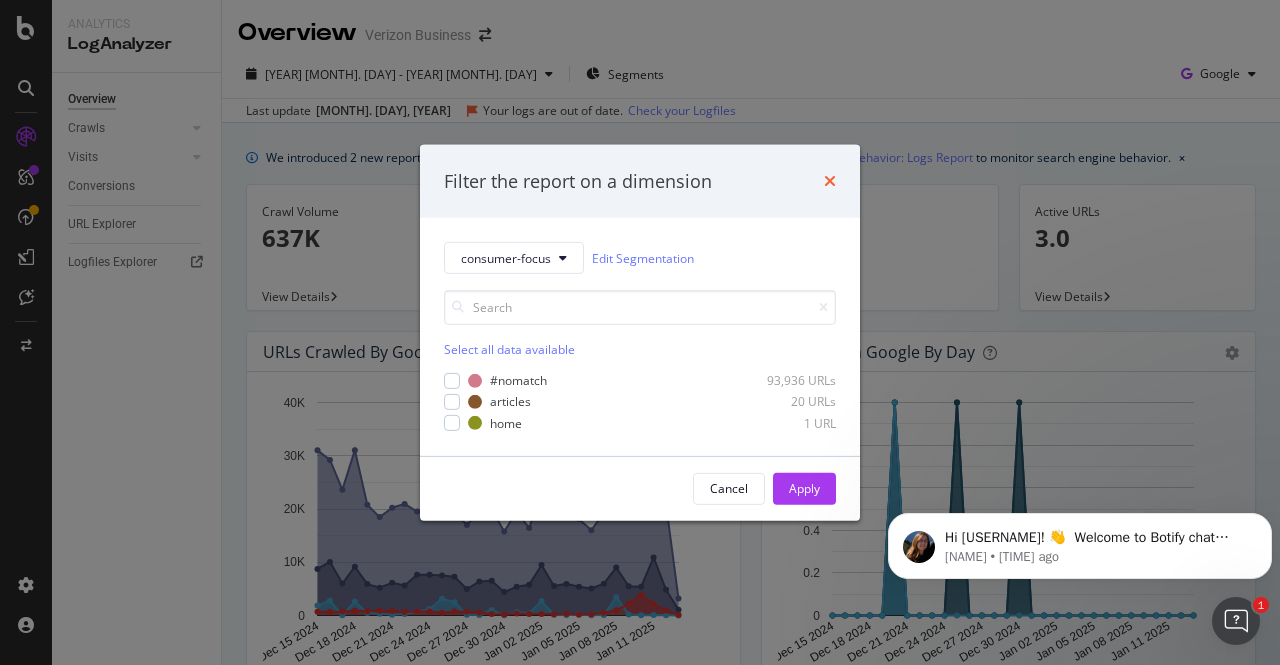 click at bounding box center (830, 181) 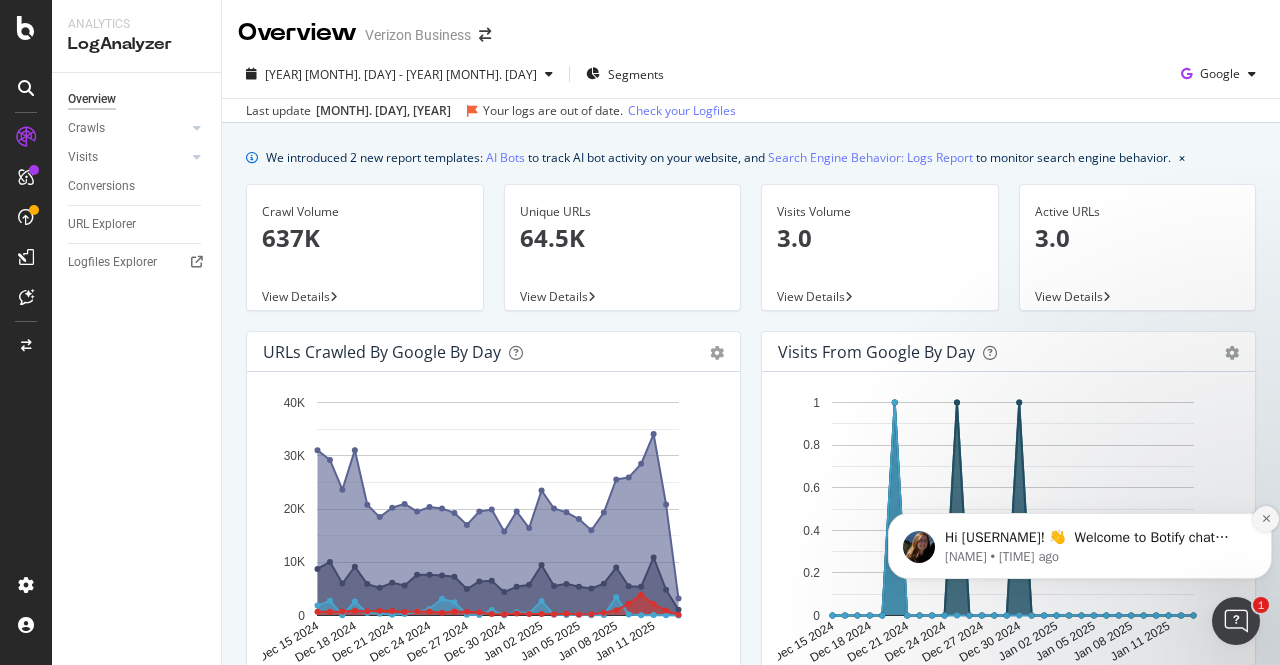 click 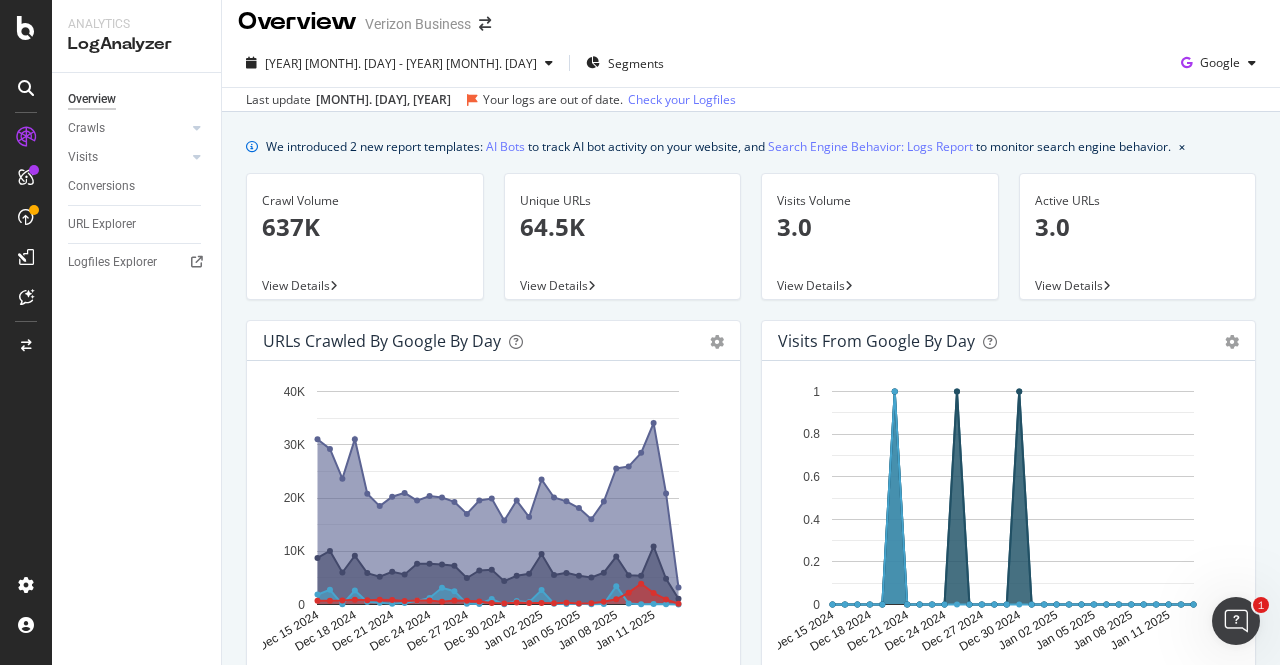 scroll, scrollTop: 0, scrollLeft: 0, axis: both 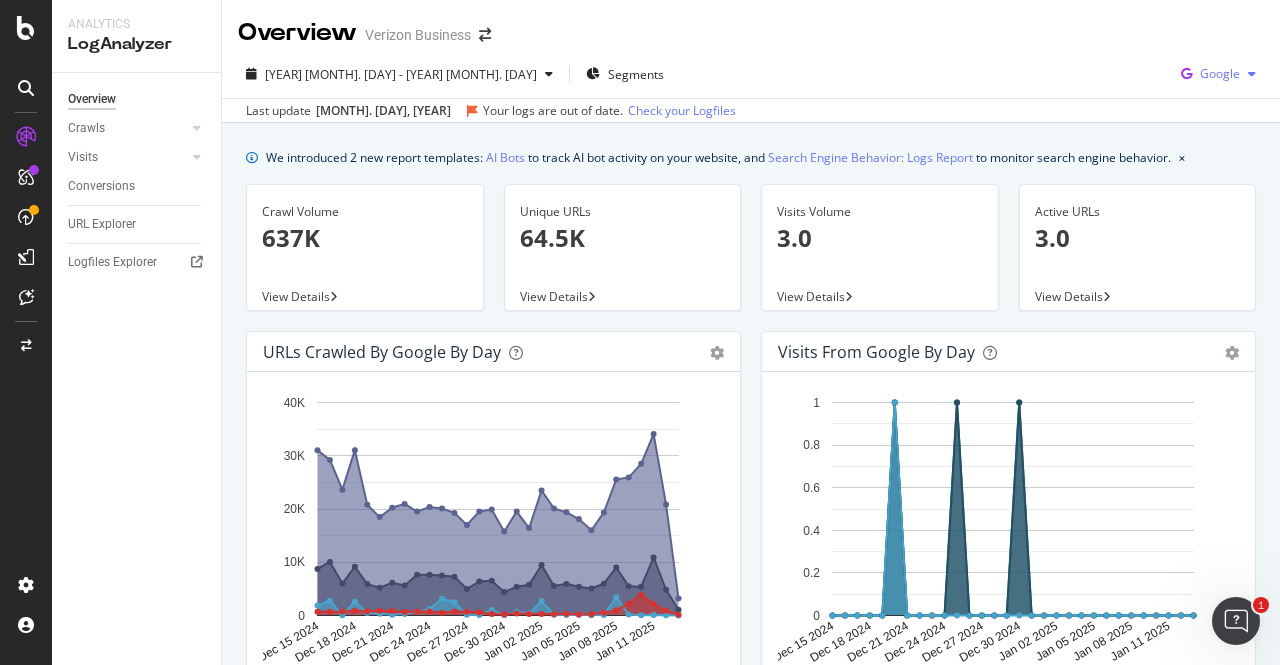 click on "Google" at bounding box center (1220, 73) 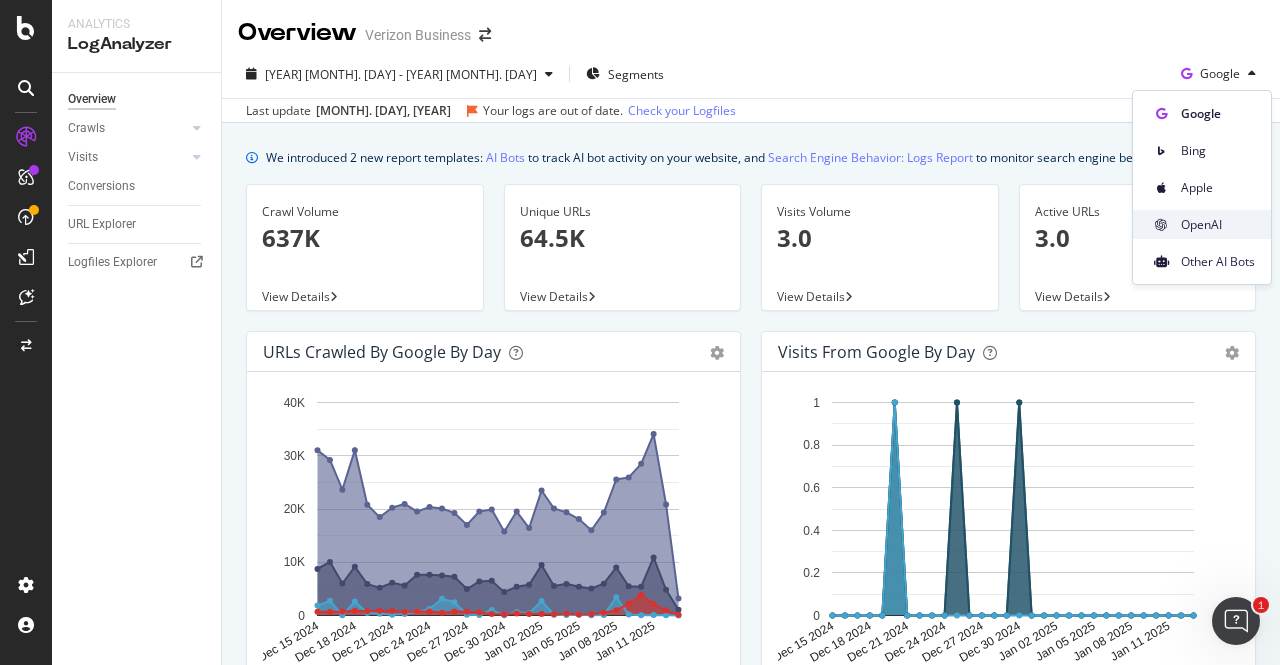 click on "OpenAI" at bounding box center (1218, 225) 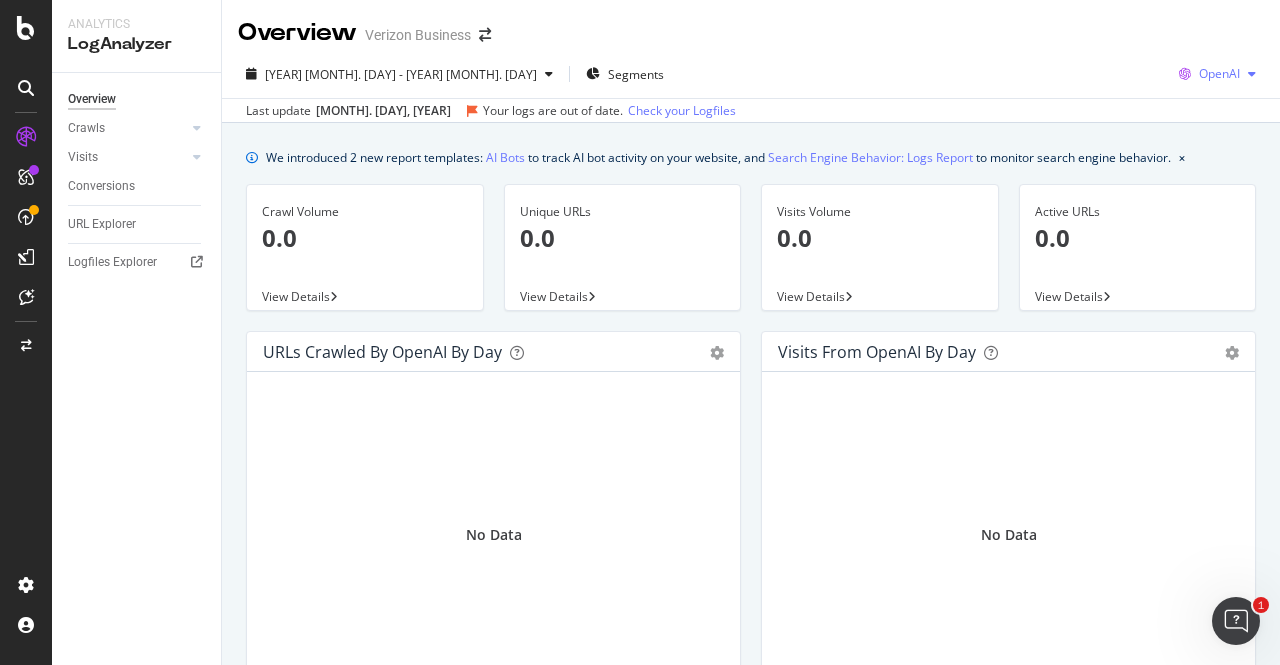 click at bounding box center (1252, 74) 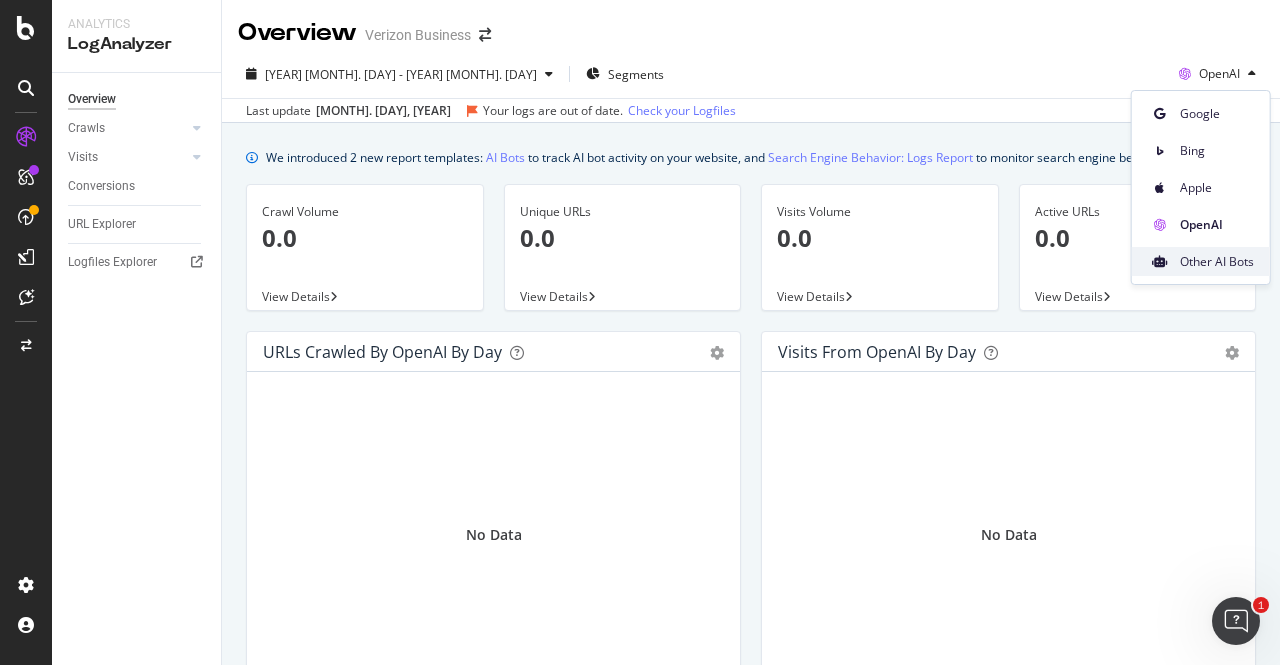 click on "Other AI Bots" at bounding box center [1217, 262] 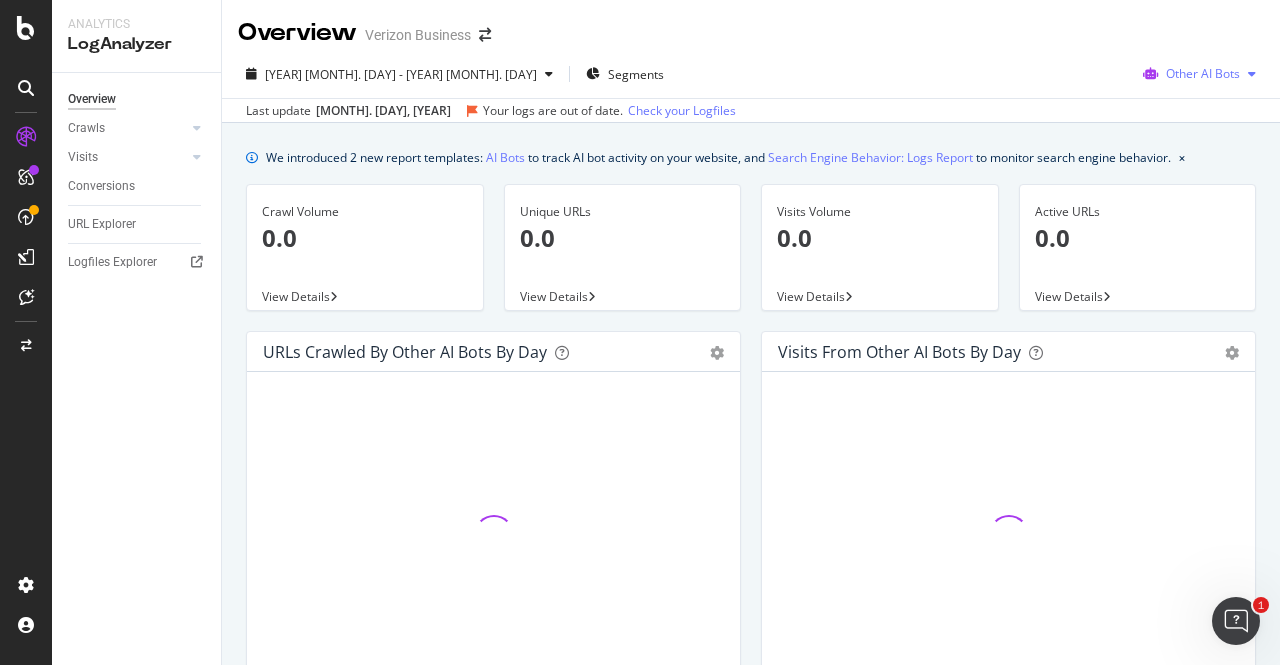 click on "Other AI Bots" at bounding box center [1203, 73] 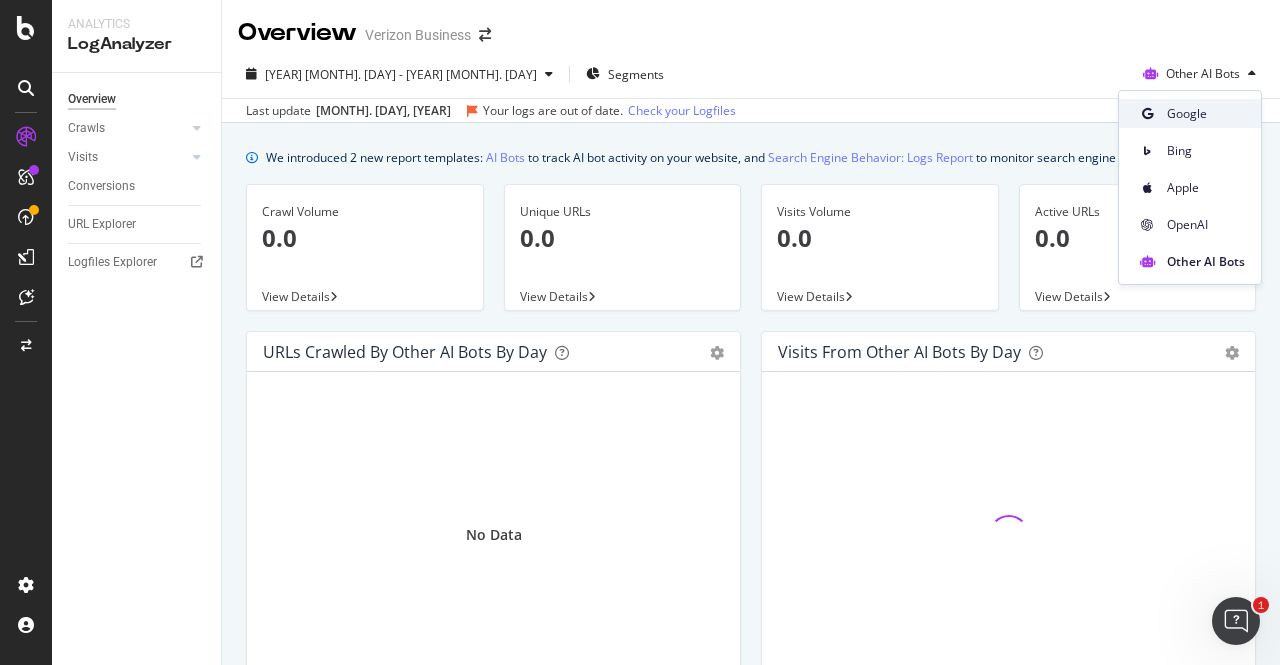 click on "Google" at bounding box center (1206, 114) 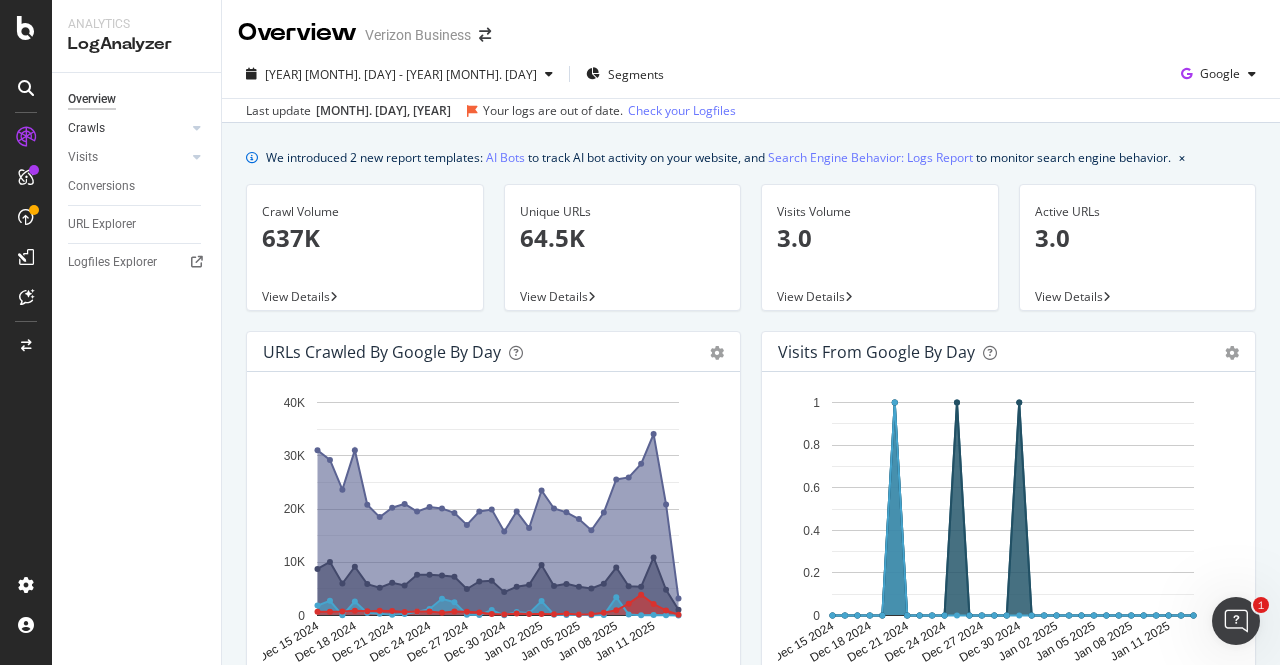 click on "Crawls" at bounding box center [127, 128] 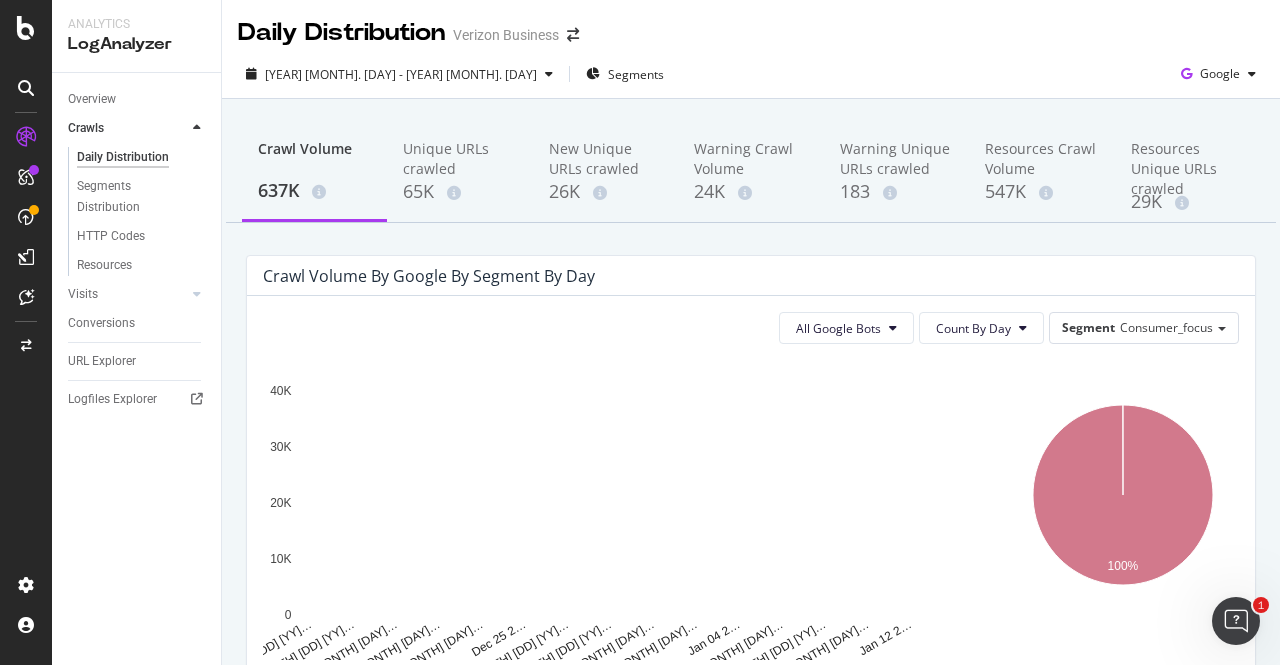 scroll, scrollTop: 82, scrollLeft: 0, axis: vertical 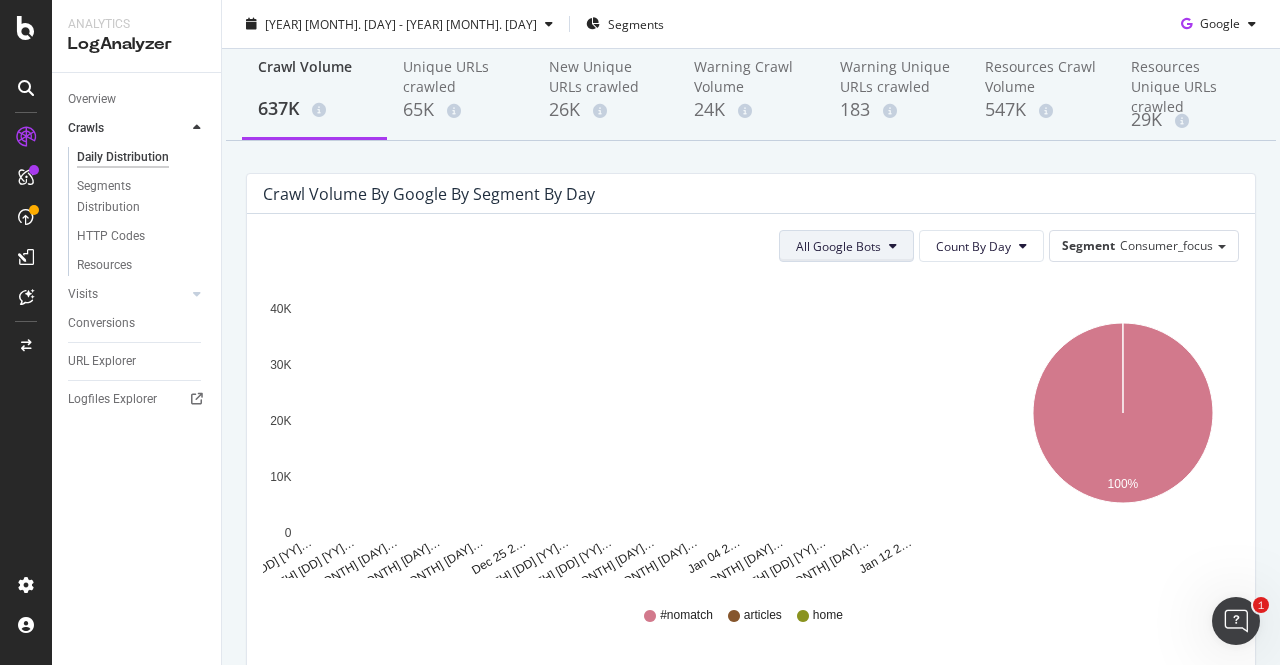 click on "All Google Bots" at bounding box center (846, 246) 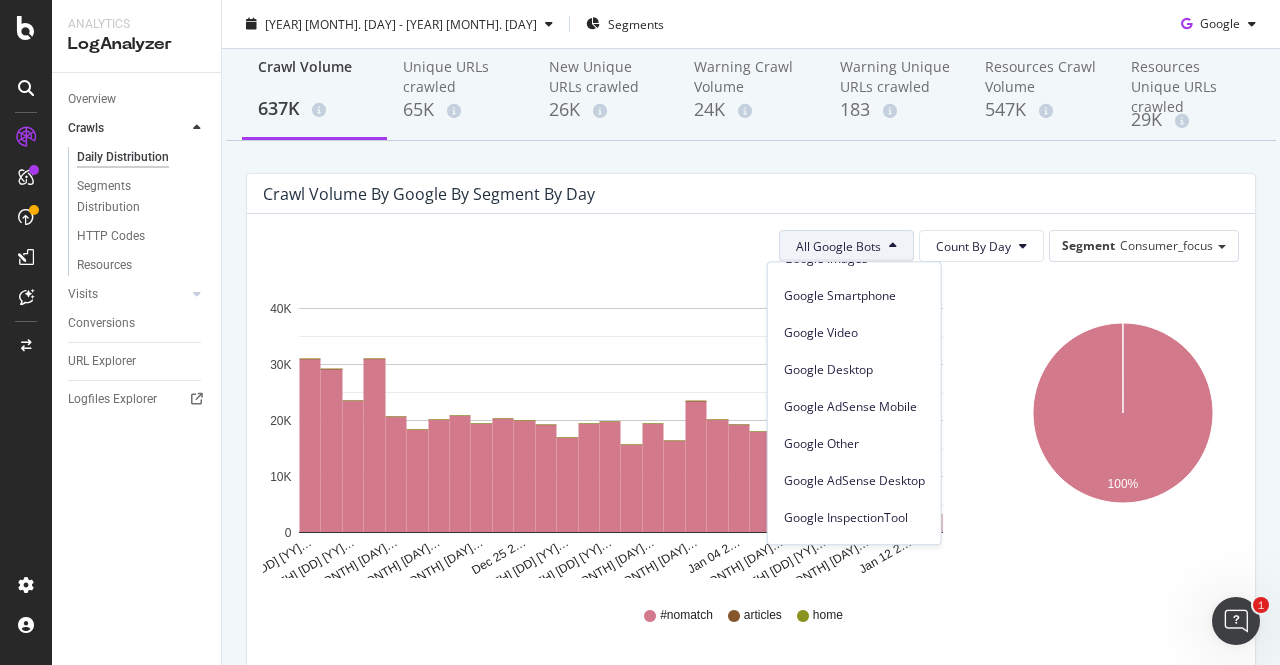 scroll, scrollTop: 169, scrollLeft: 0, axis: vertical 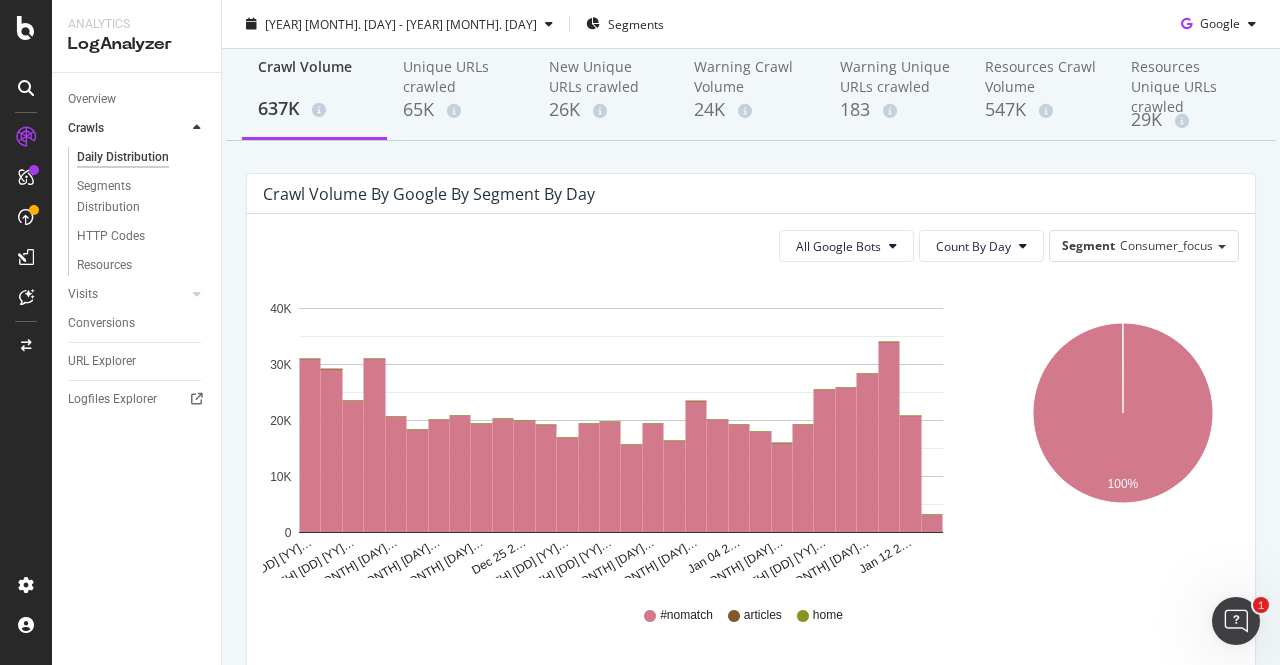 click on "Crawl Volume by google by Segment by Day" at bounding box center [736, 194] 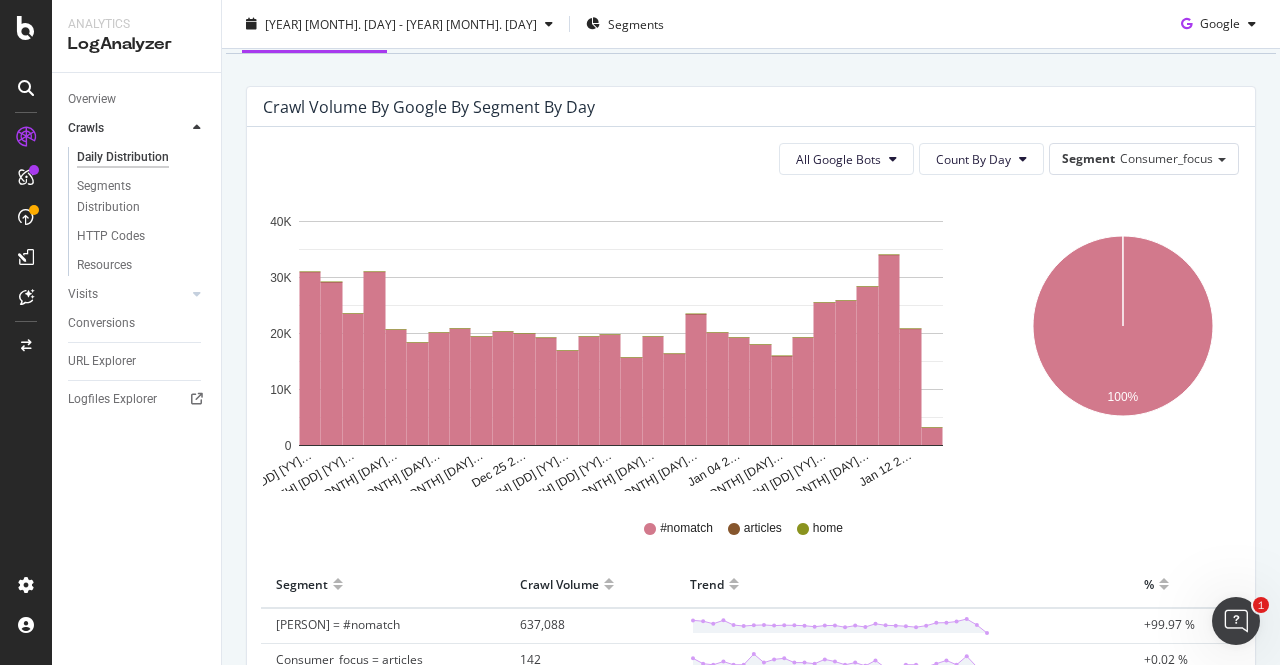 scroll, scrollTop: 0, scrollLeft: 0, axis: both 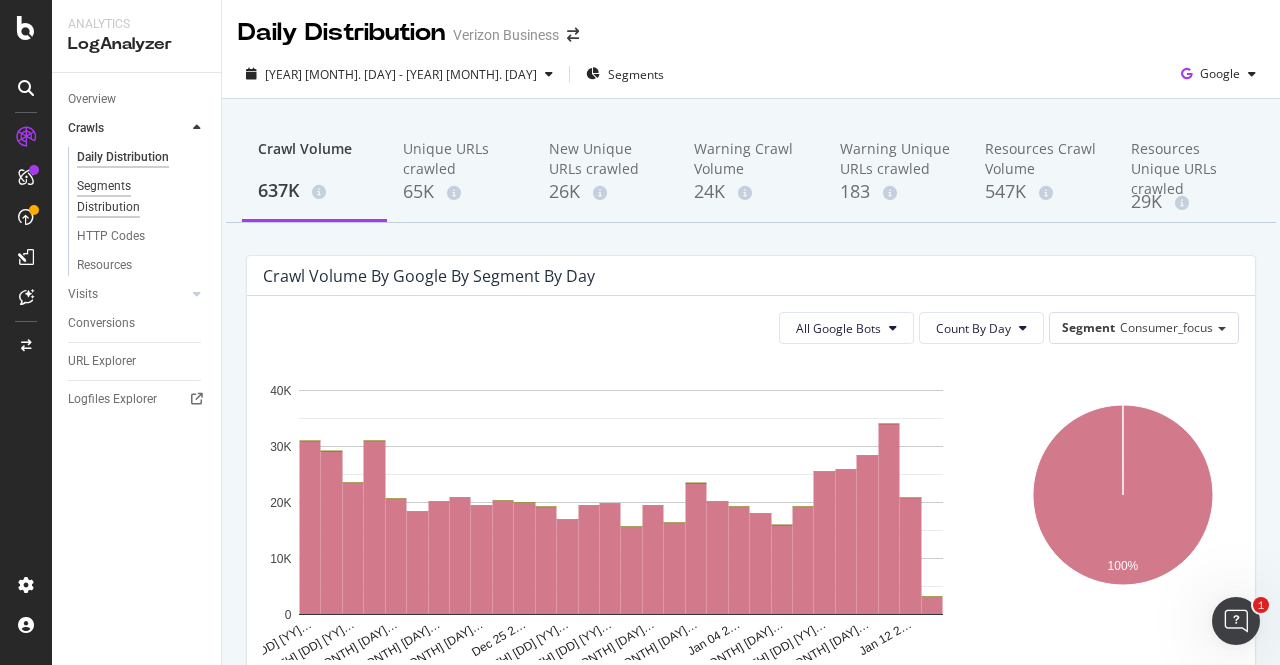 click on "Segments Distribution" at bounding box center [132, 197] 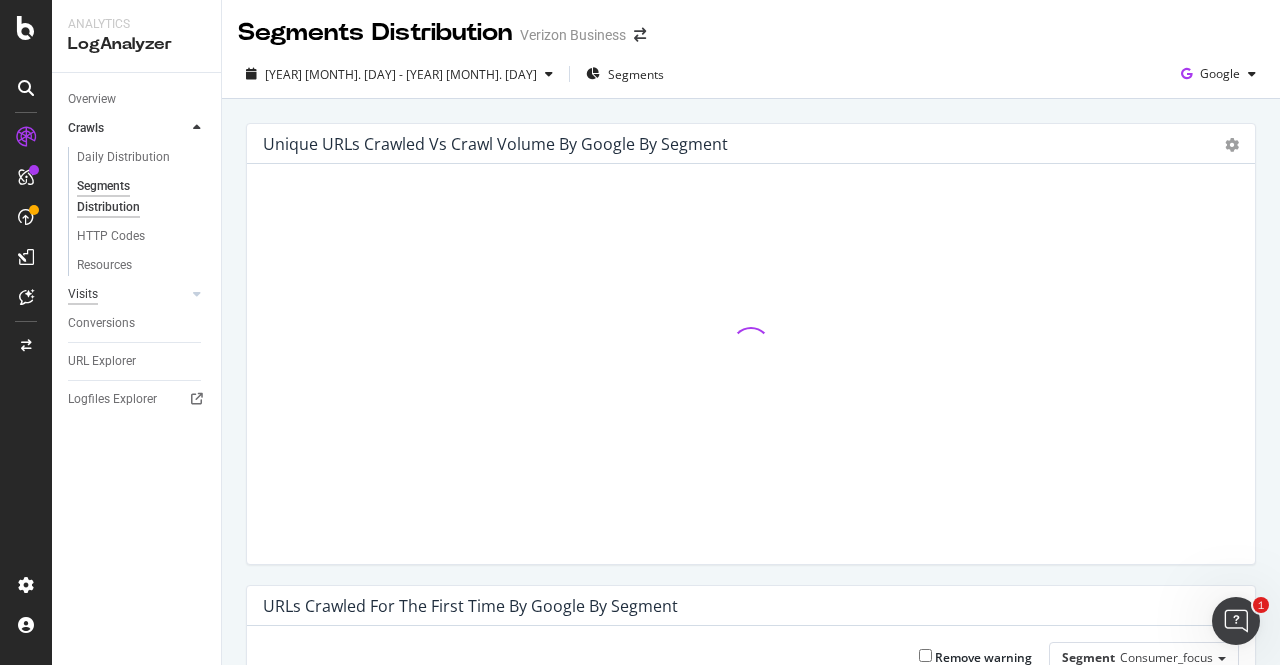 click on "Visits" at bounding box center (83, 294) 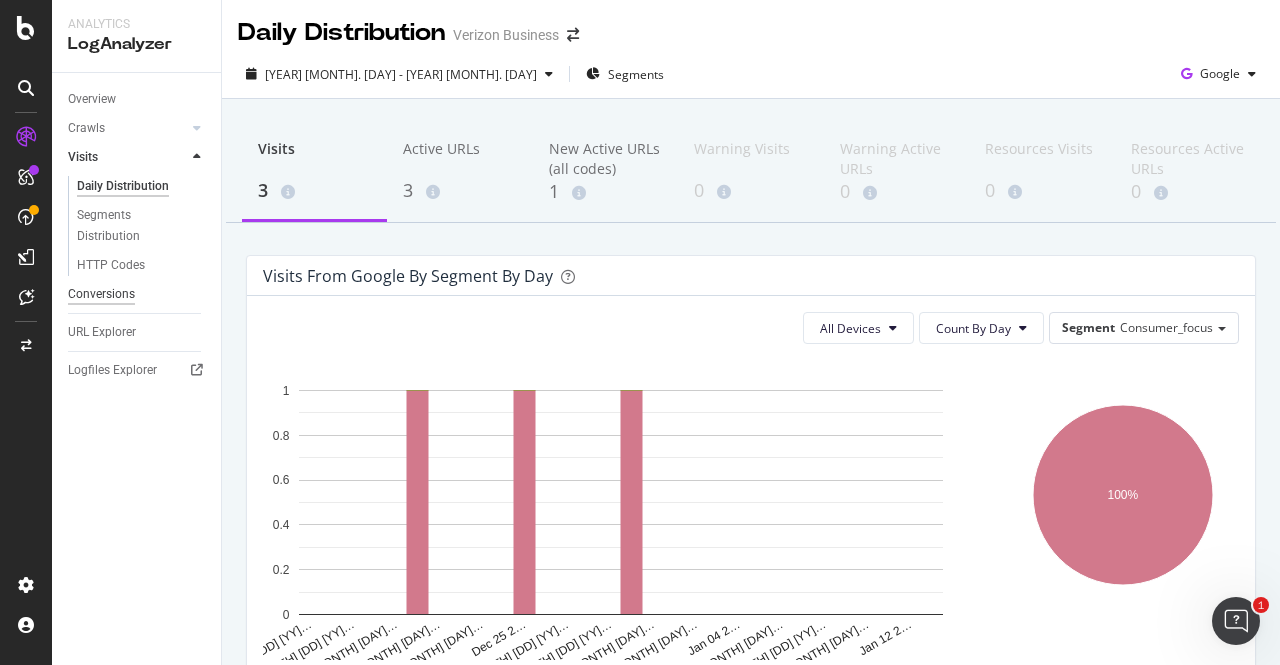 click on "Conversions" at bounding box center [101, 294] 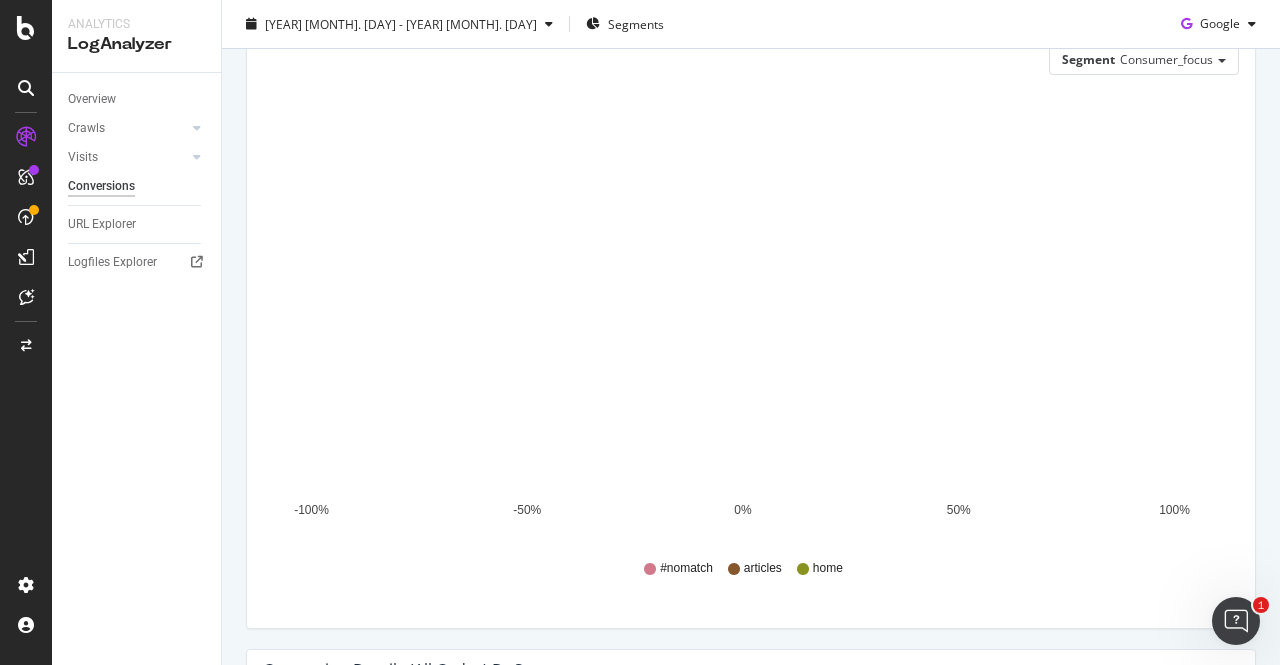 scroll, scrollTop: 140, scrollLeft: 0, axis: vertical 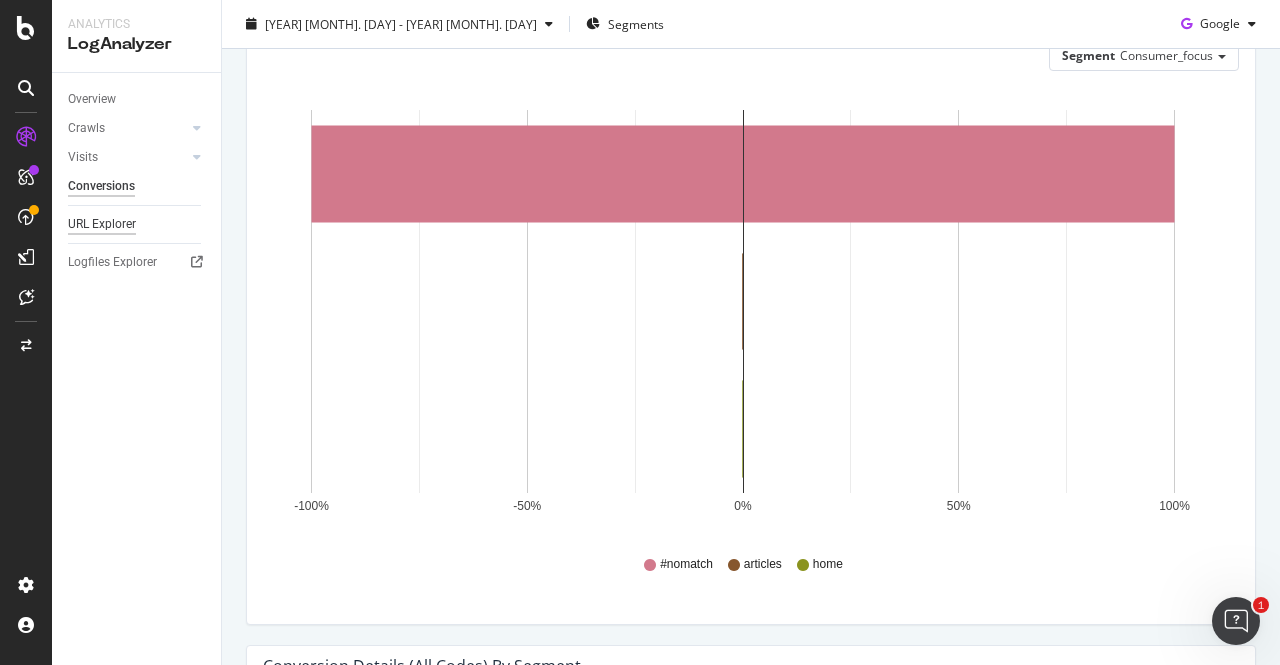 click on "URL Explorer" at bounding box center (102, 224) 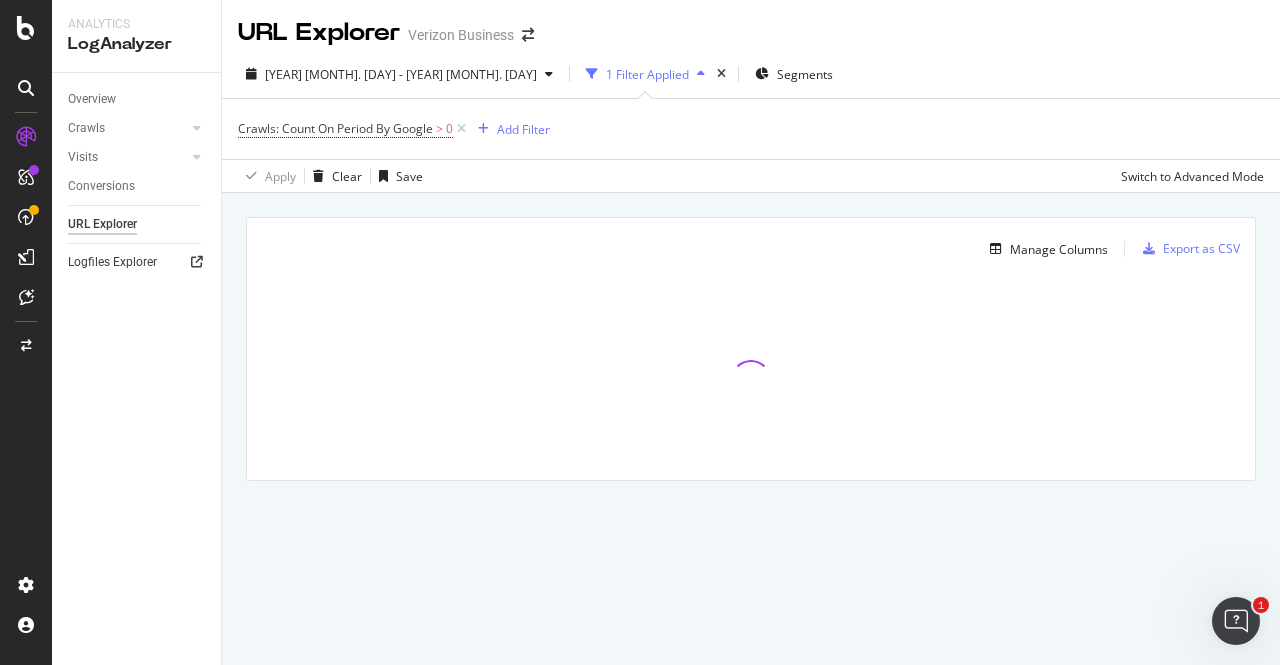 click at bounding box center (197, 262) 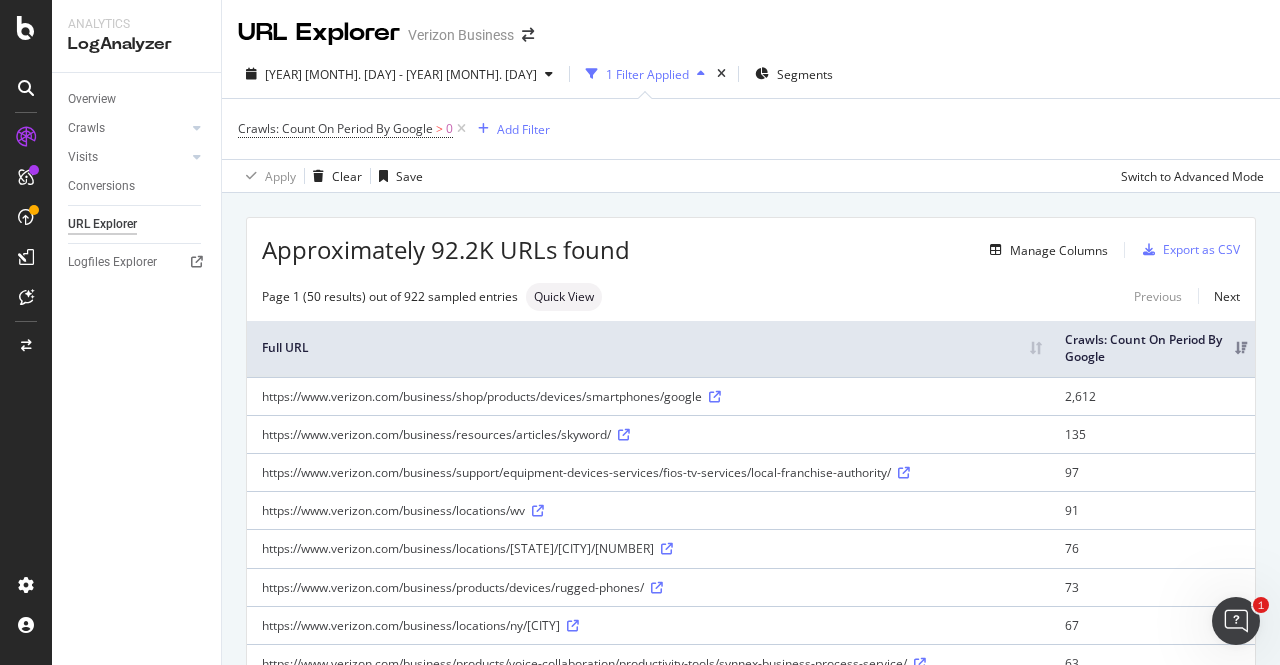 click on "1 Filter Applied" at bounding box center [647, 74] 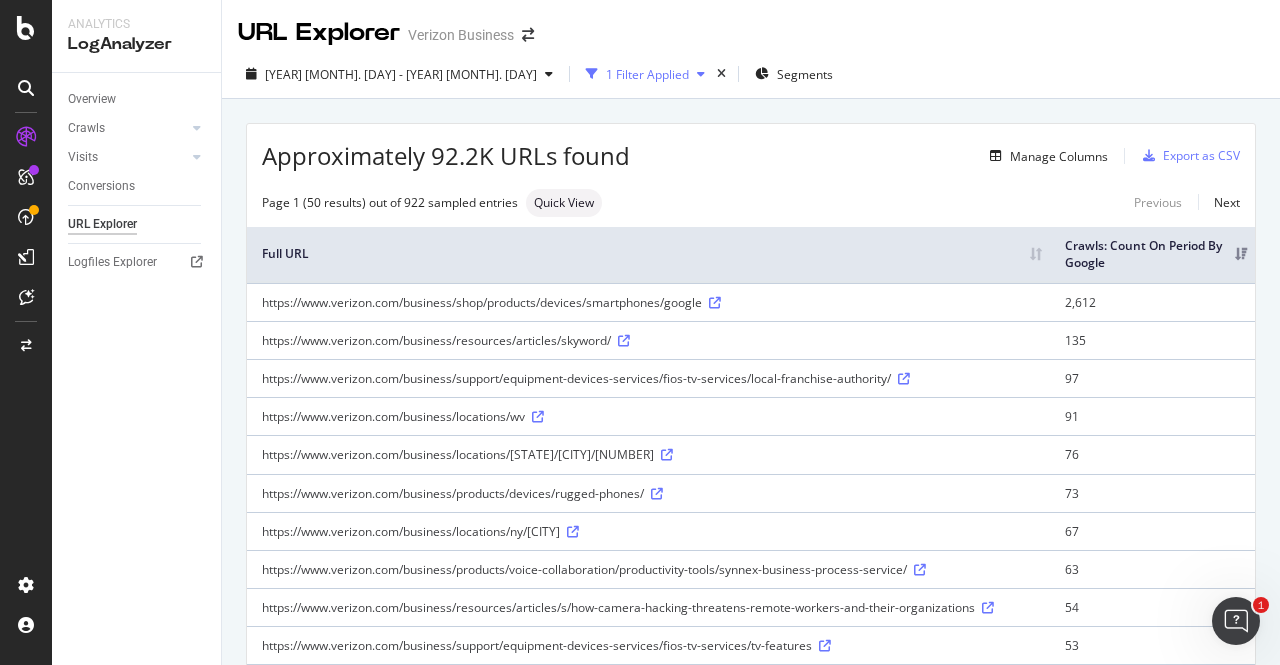 click on "1 Filter Applied" at bounding box center (647, 74) 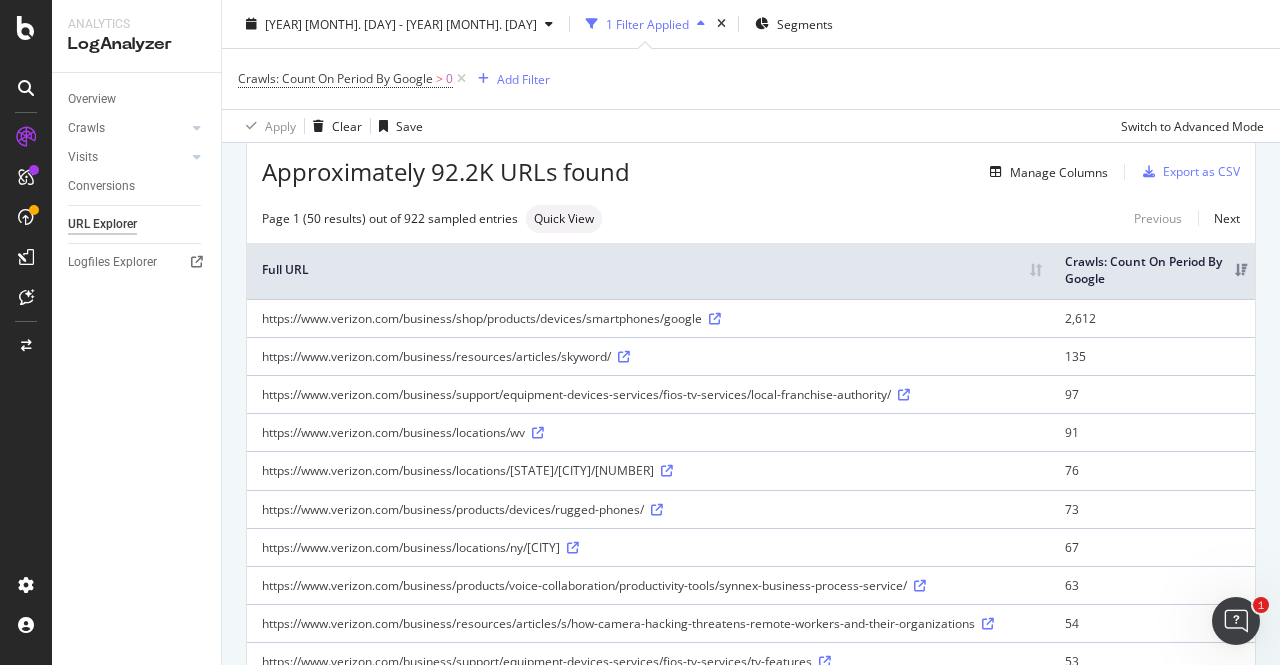 scroll, scrollTop: 79, scrollLeft: 0, axis: vertical 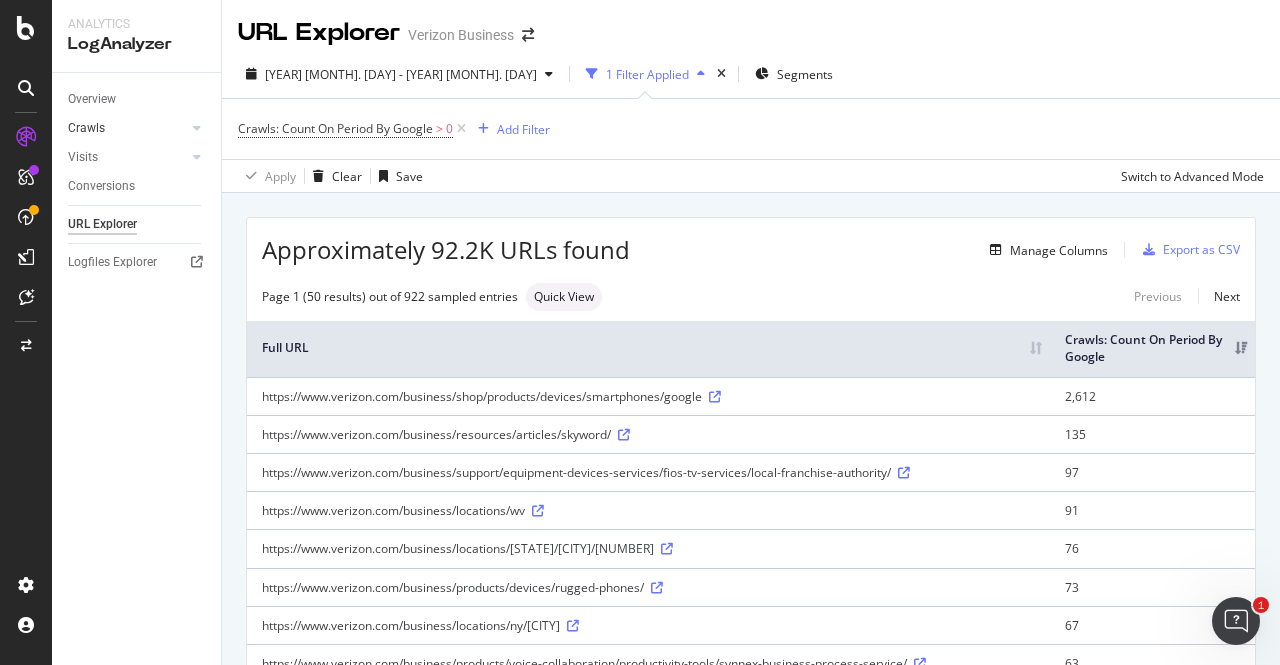 click at bounding box center (177, 128) 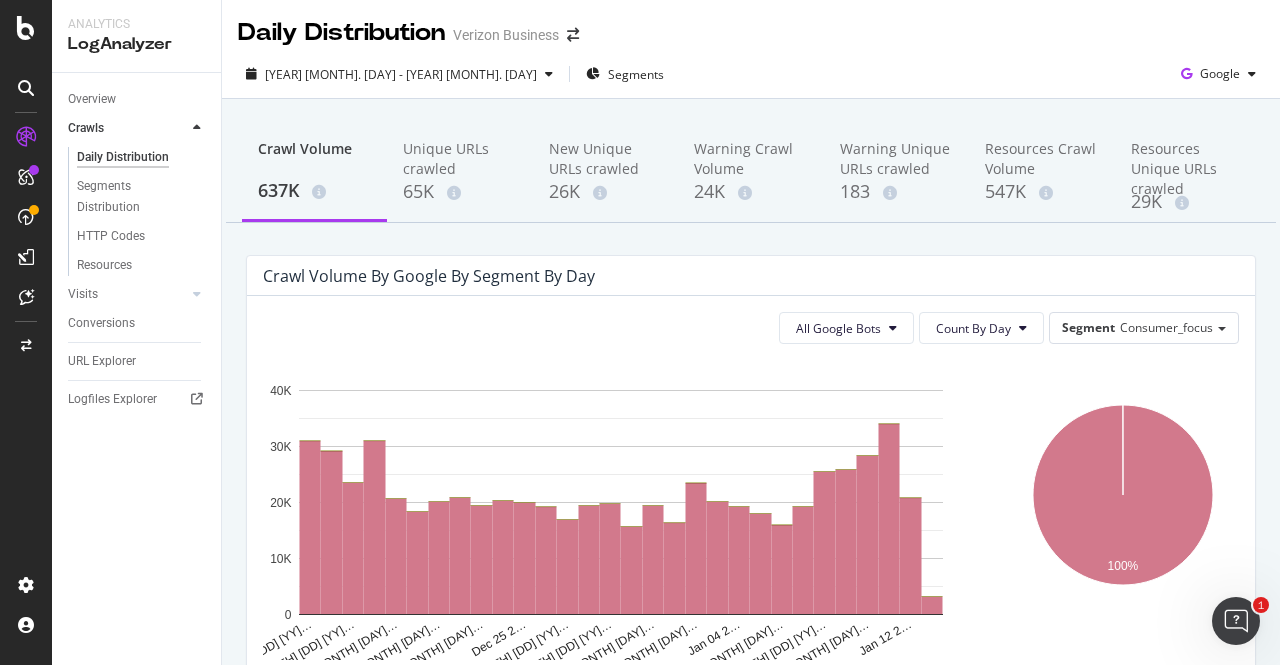 click at bounding box center (177, 128) 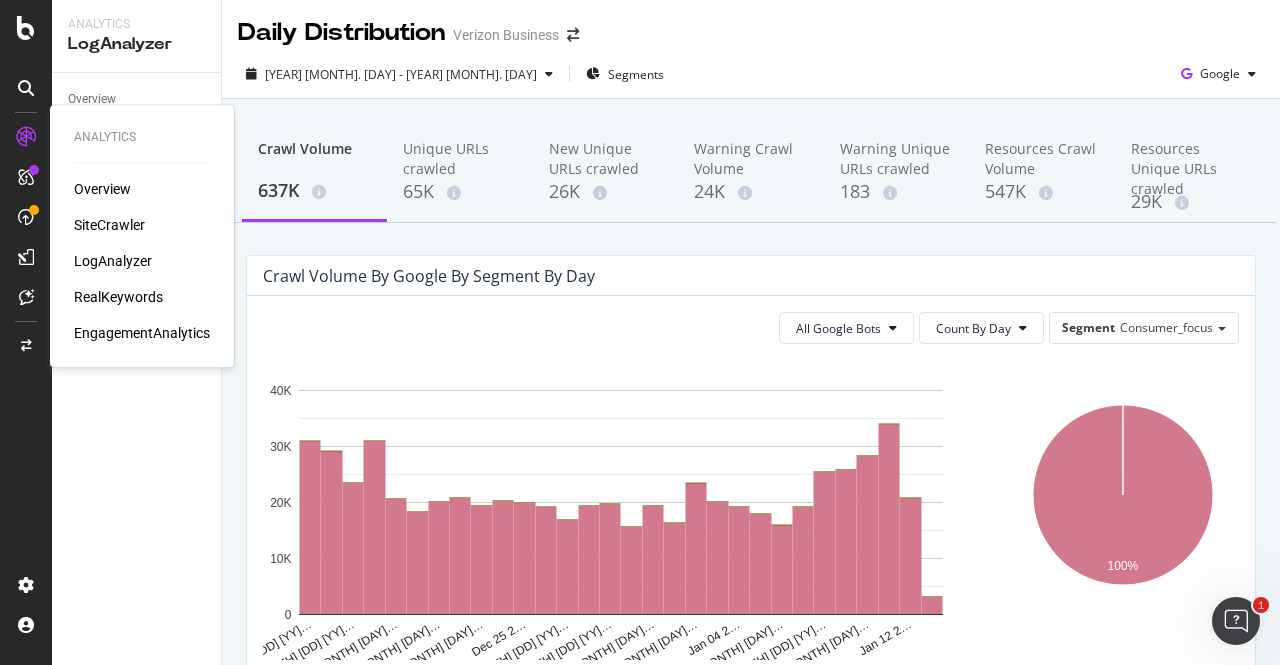click on "RealKeywords" at bounding box center (118, 297) 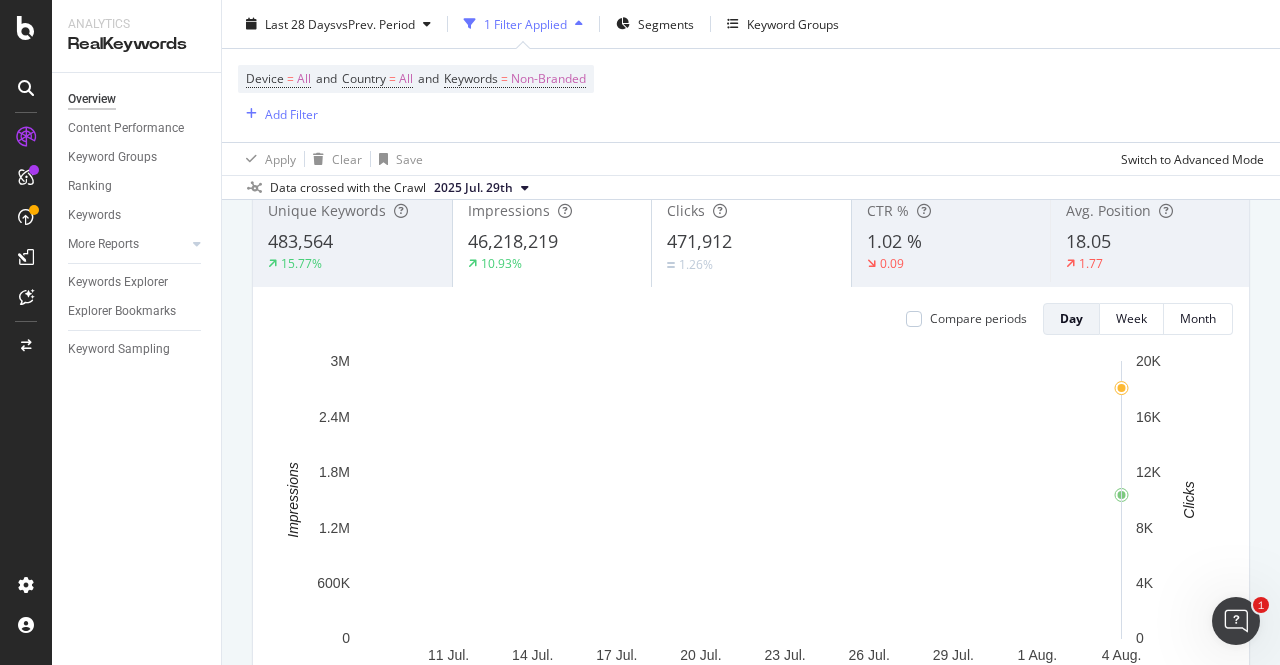 scroll, scrollTop: 139, scrollLeft: 0, axis: vertical 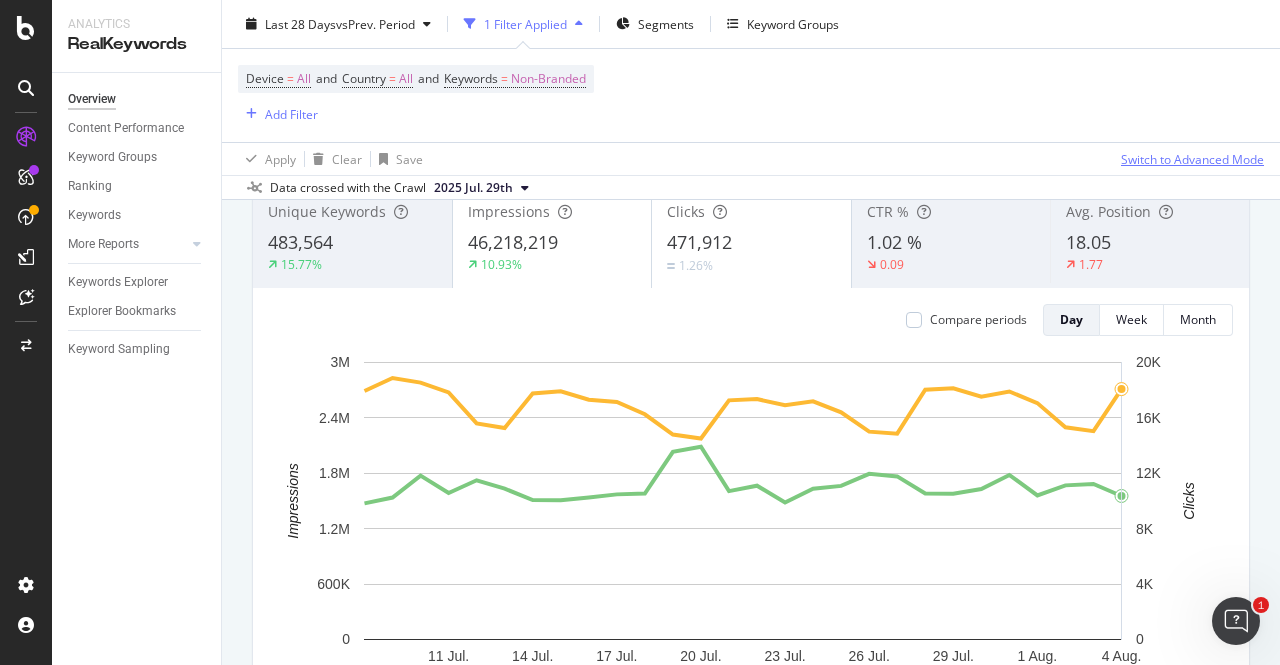 click on "Switch to Advanced Mode" at bounding box center (1192, 158) 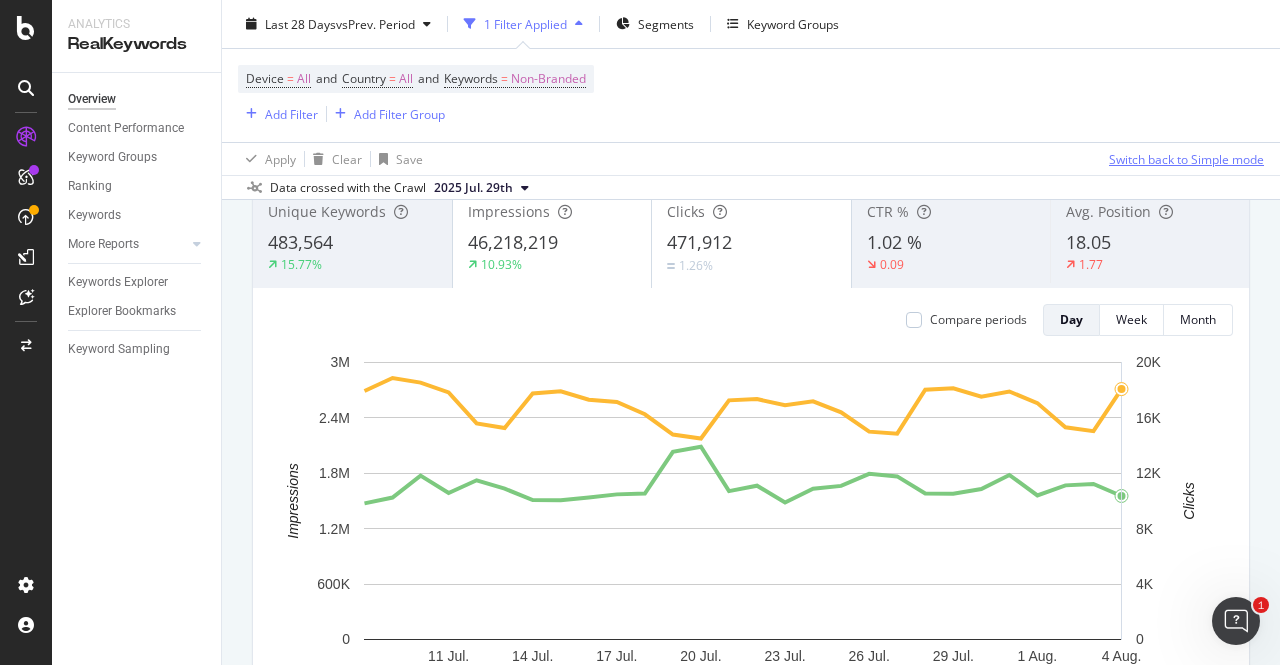 click on "Switch back to Simple mode" at bounding box center (1186, 158) 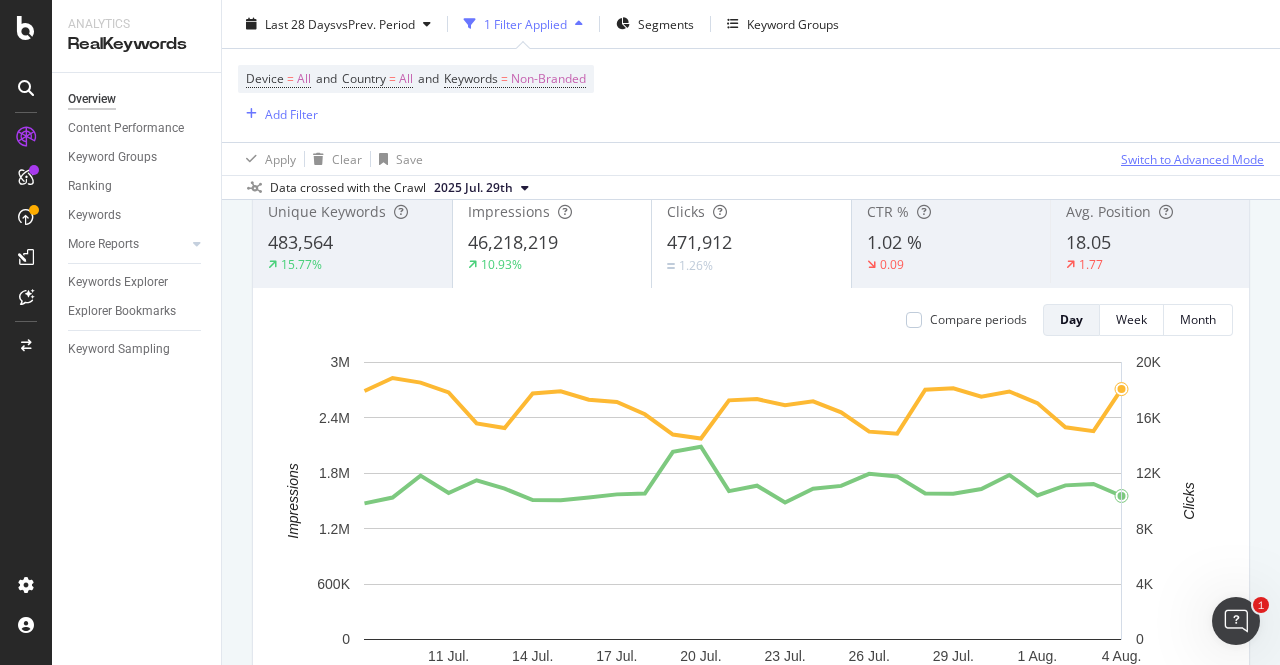 click on "Switch to Advanced Mode" at bounding box center (1192, 158) 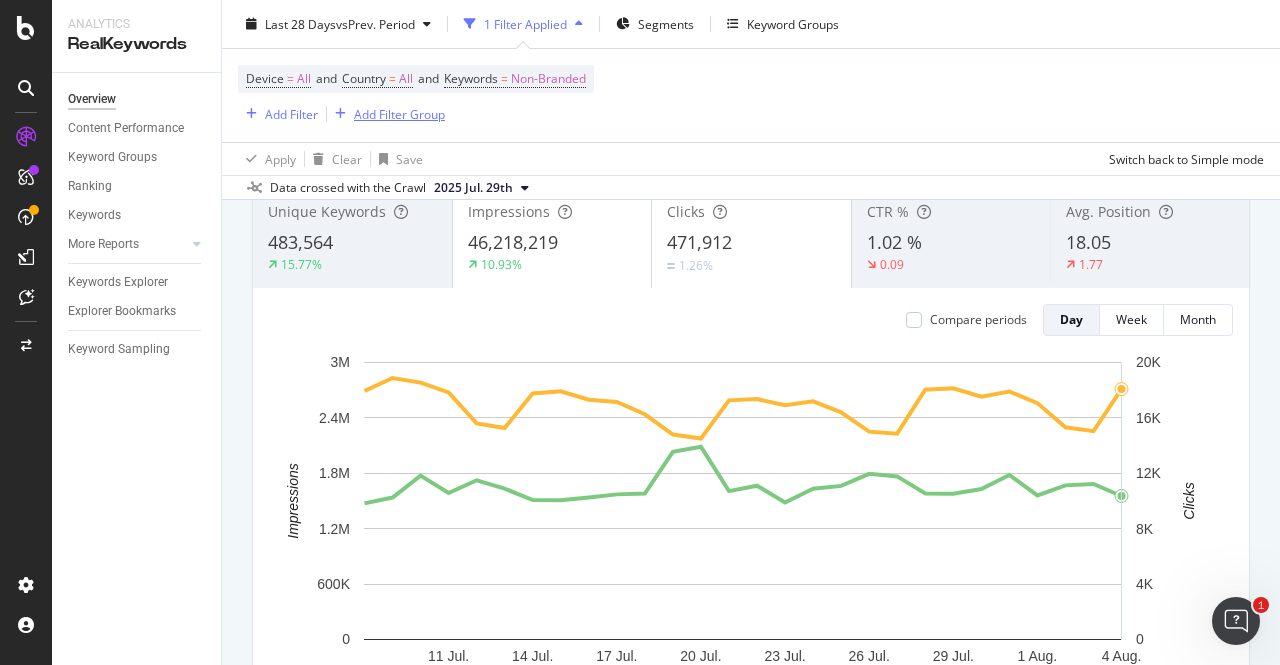 click on "Add Filter Group" at bounding box center (399, 113) 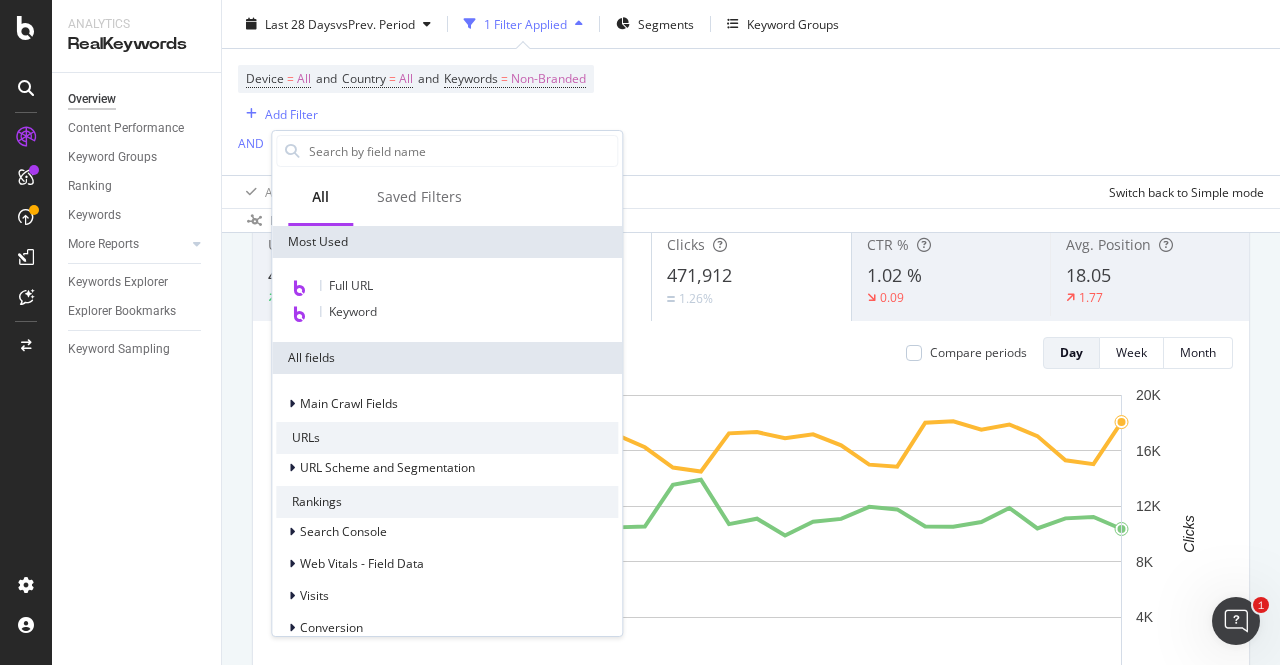 scroll, scrollTop: 172, scrollLeft: 0, axis: vertical 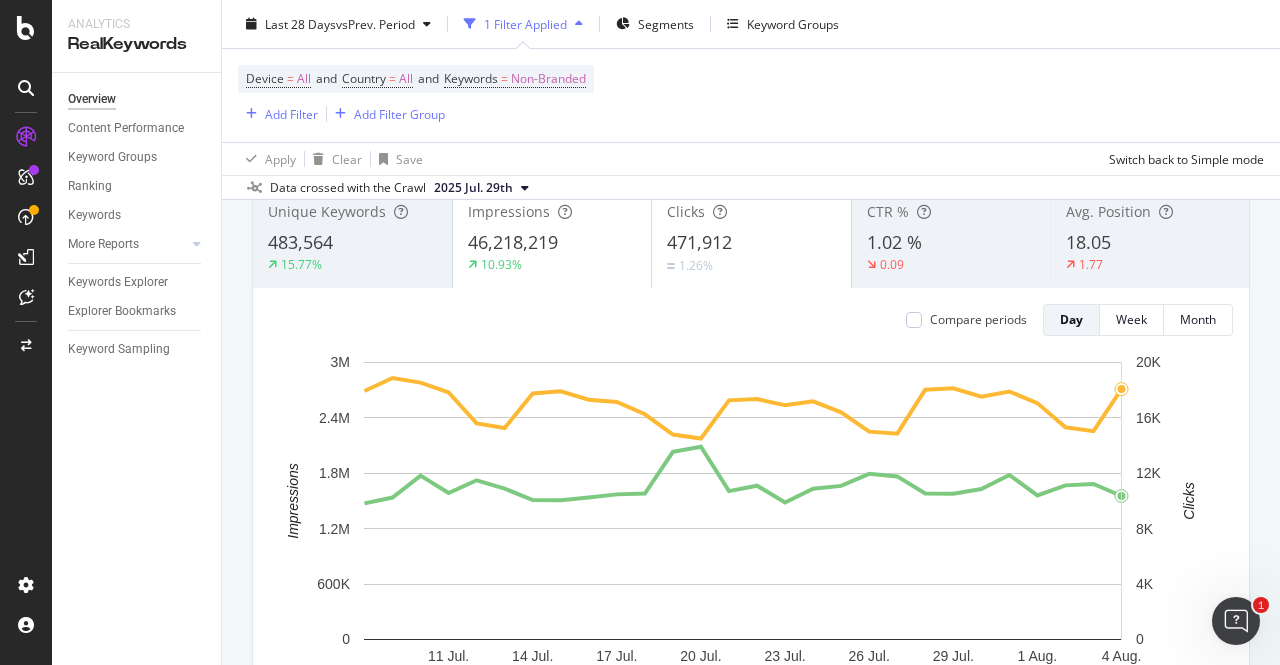 click on "Device   =     All  and  Country   =     All  and  Keywords   =     Non-Branded Add Filter Add Filter Group" at bounding box center (751, 95) 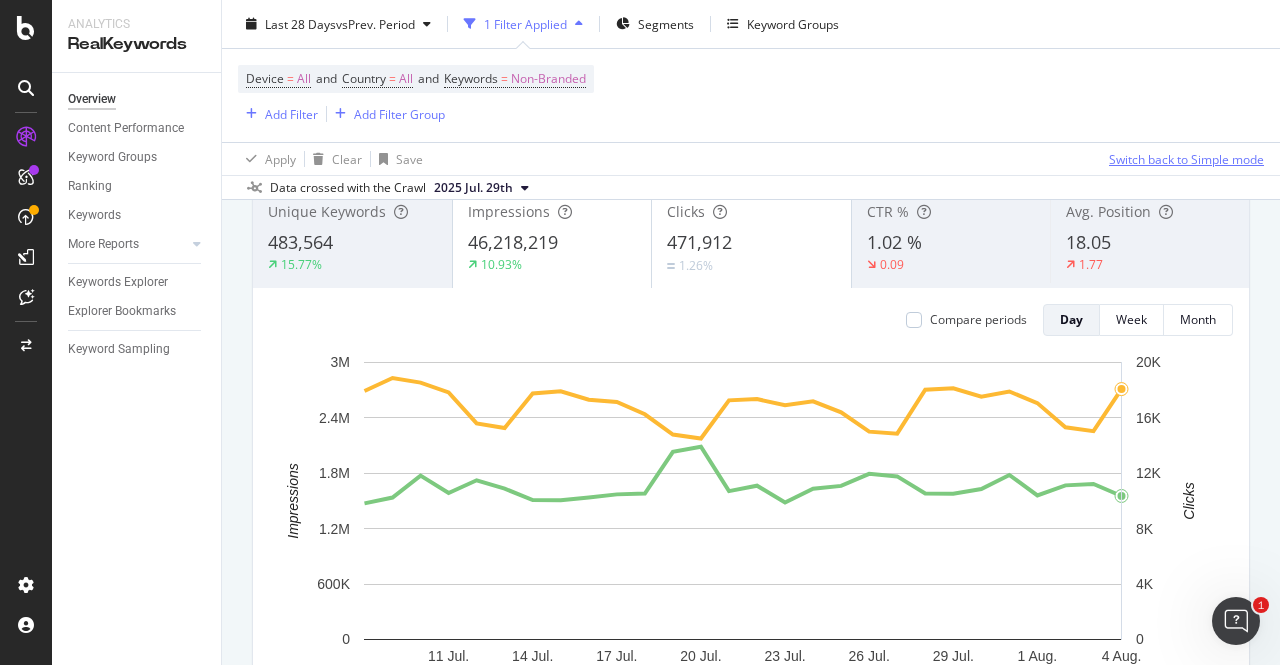 click on "Switch back to Simple mode" at bounding box center [1186, 158] 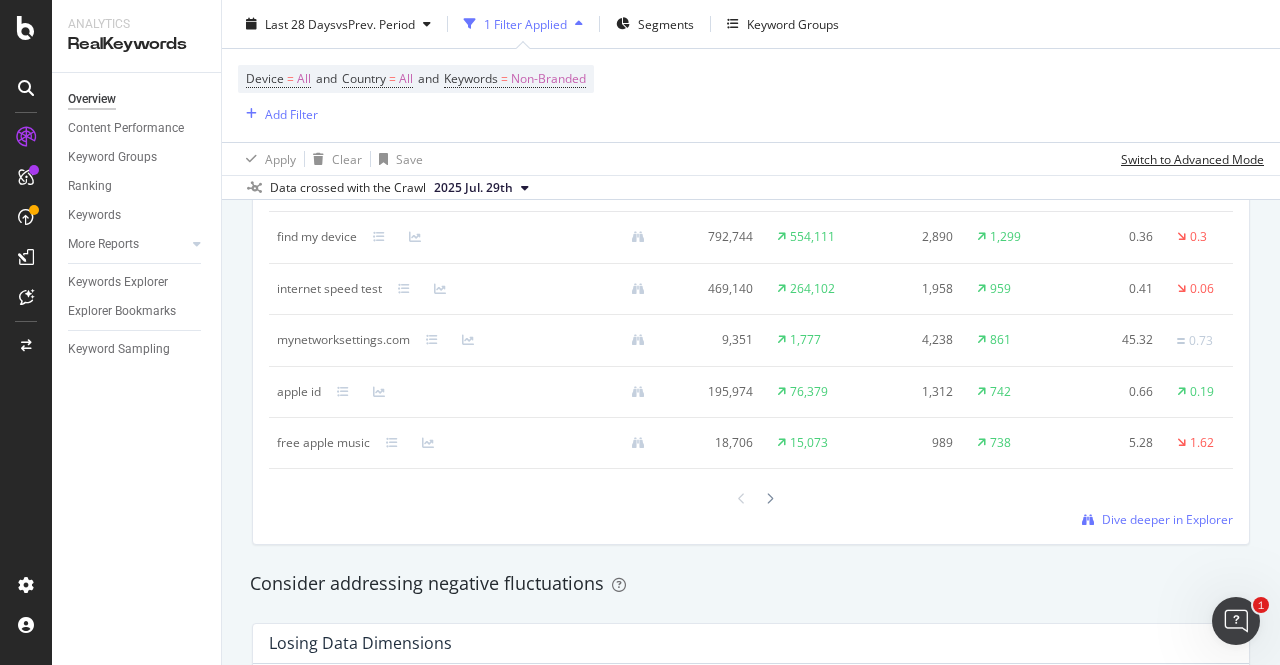 scroll, scrollTop: 1960, scrollLeft: 0, axis: vertical 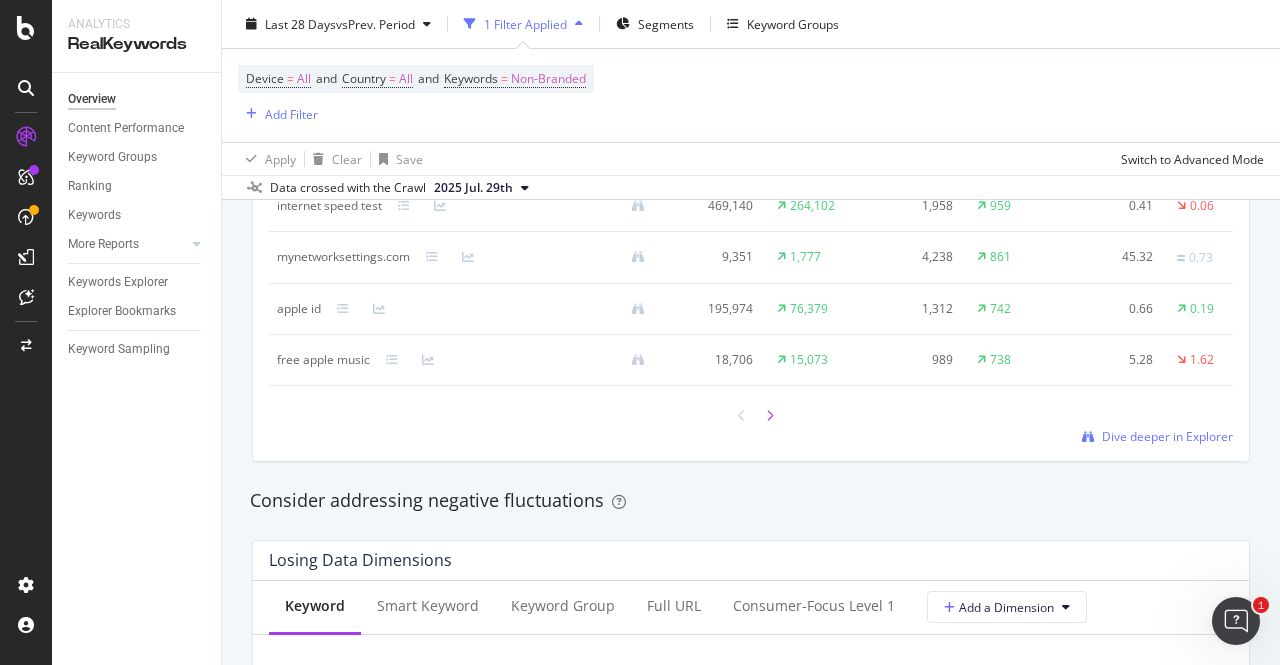 click at bounding box center [770, 416] 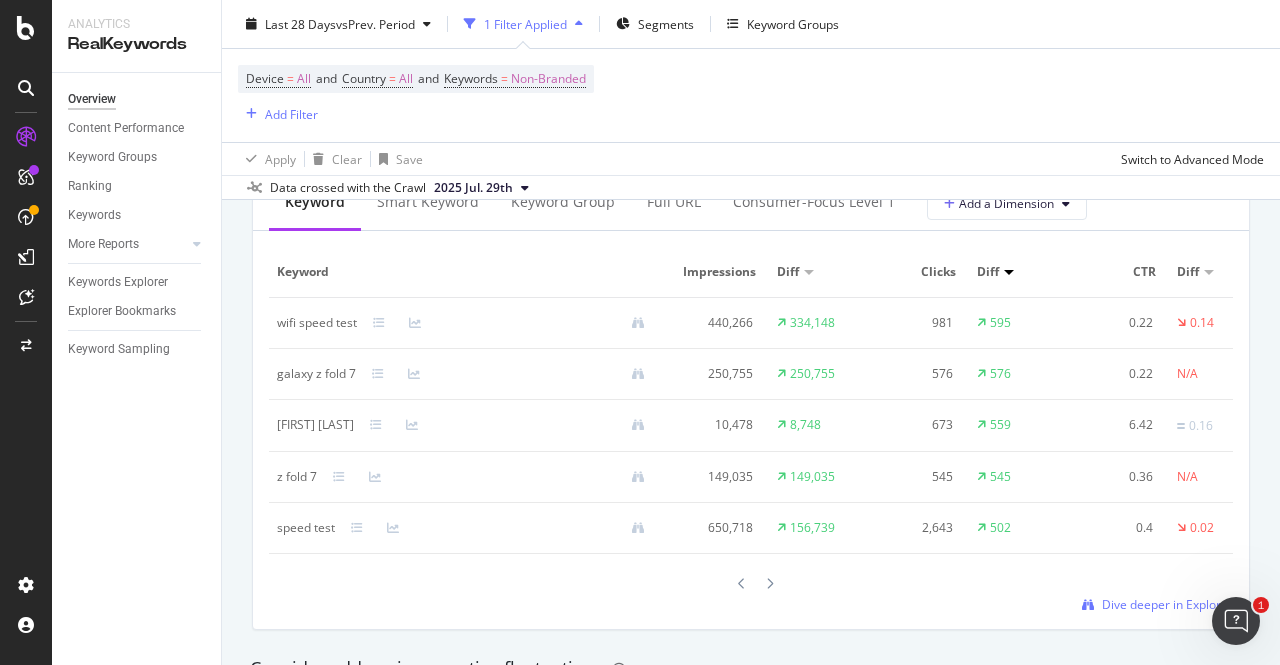 scroll, scrollTop: 1874, scrollLeft: 0, axis: vertical 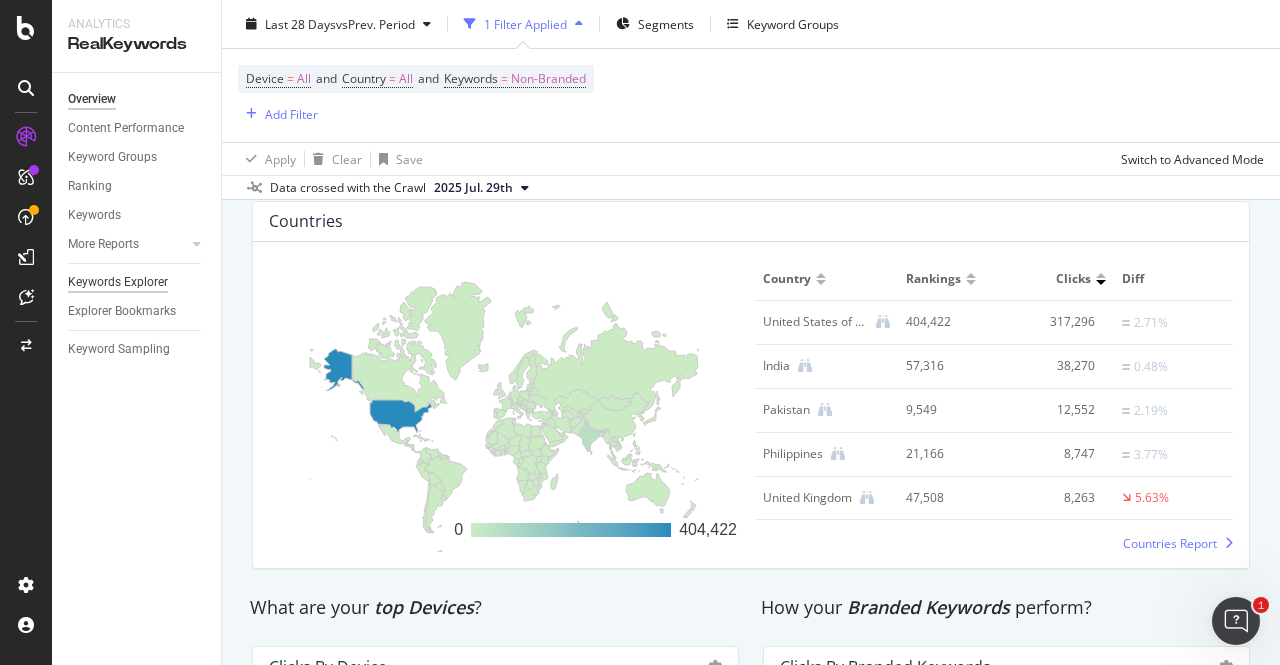 click on "Keywords Explorer" at bounding box center [118, 282] 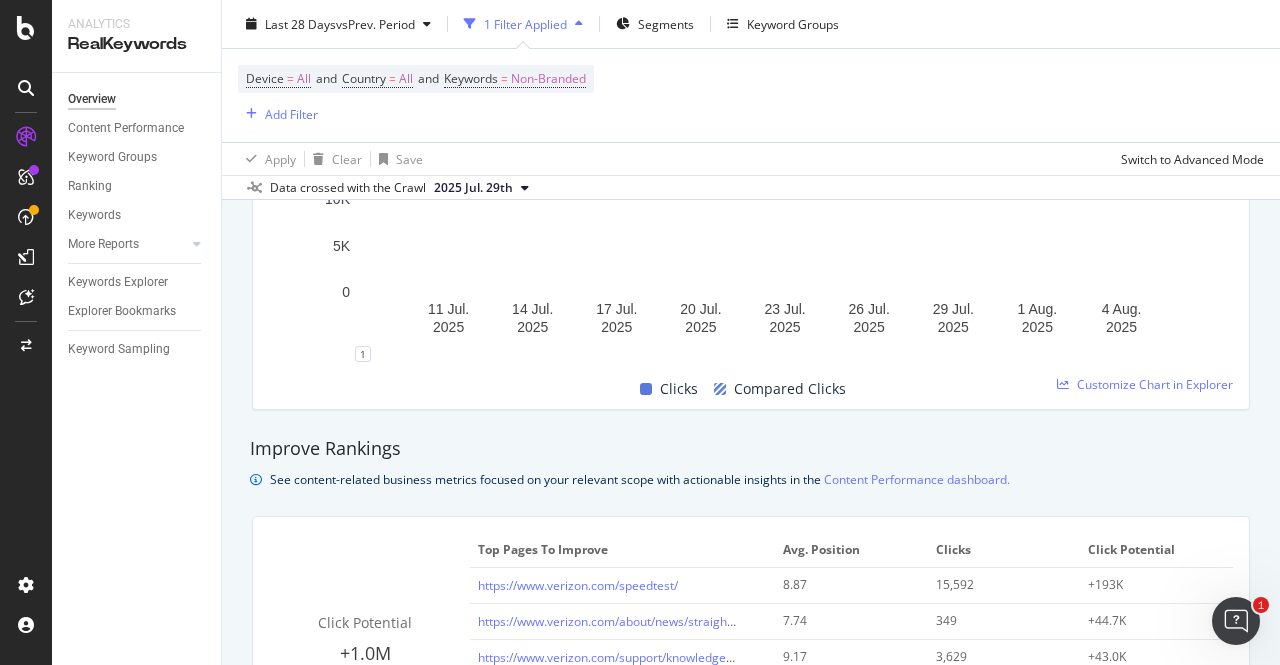 scroll, scrollTop: 1133, scrollLeft: 0, axis: vertical 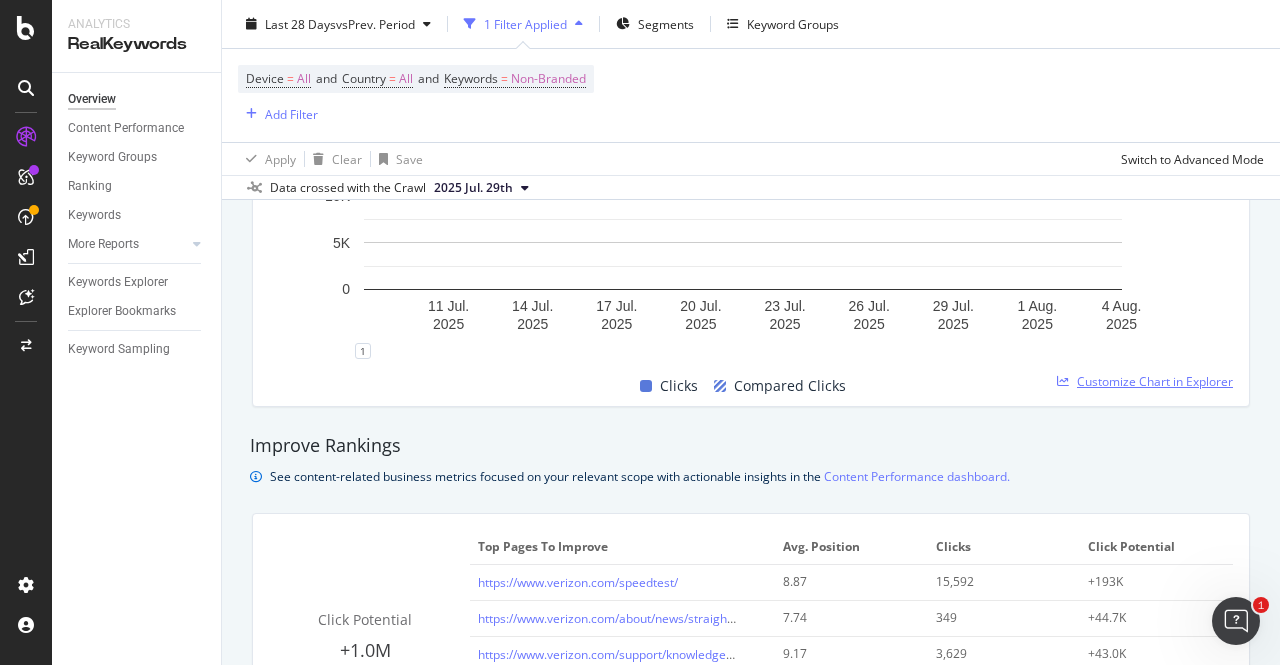 click on "Customize Chart in Explorer" at bounding box center (1155, 381) 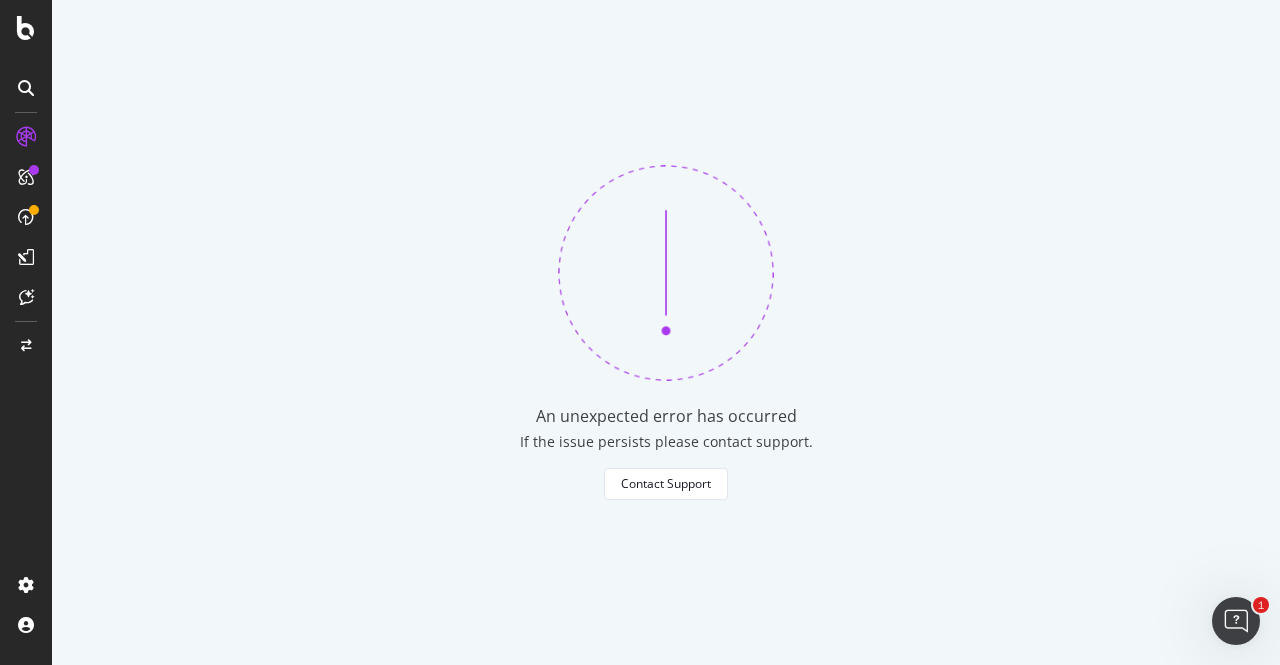 click at bounding box center [4, 673] 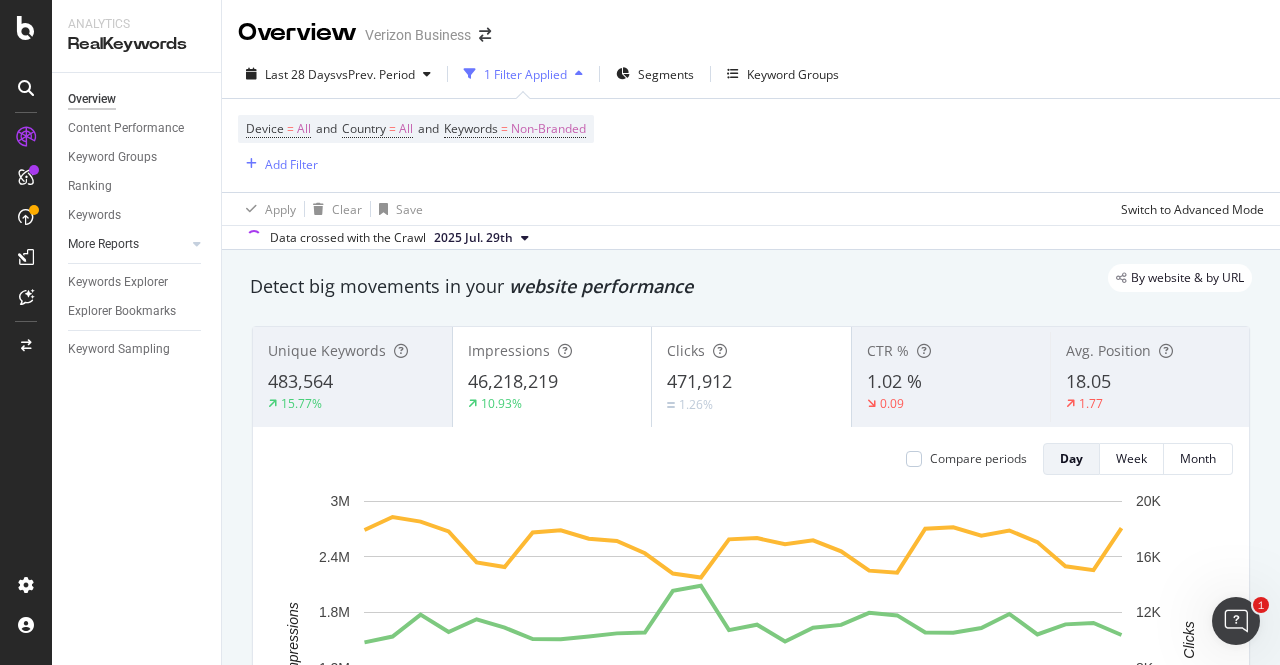 click at bounding box center (177, 244) 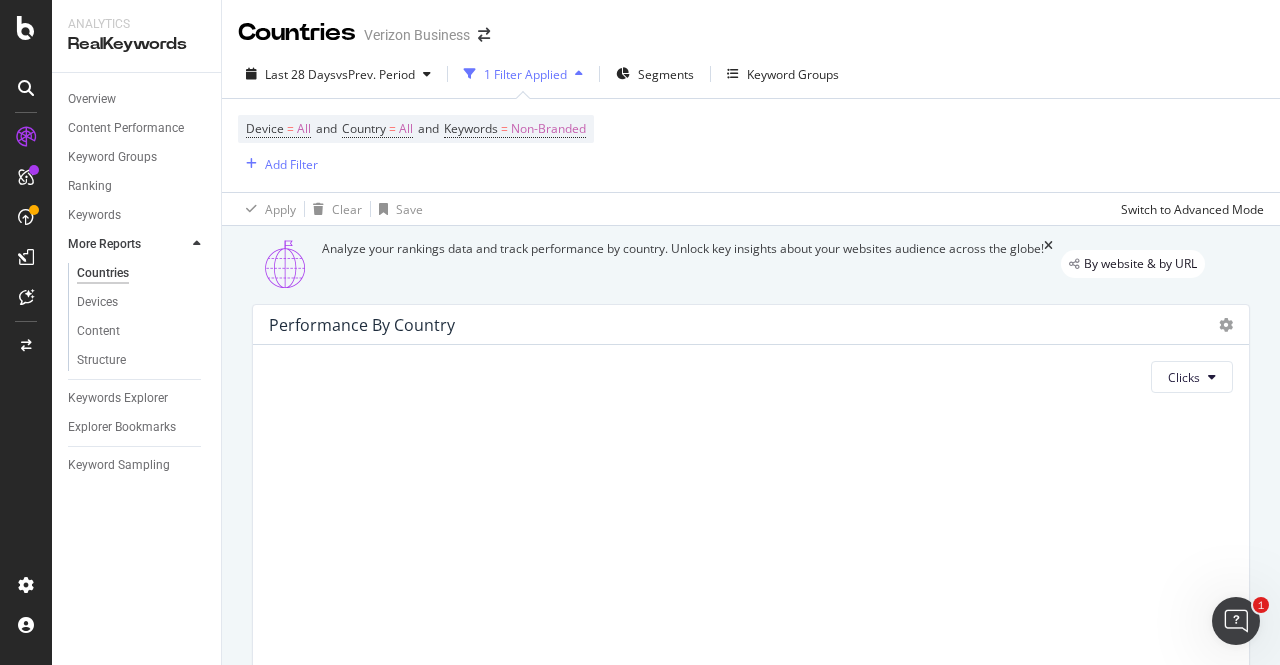 click at bounding box center (197, 244) 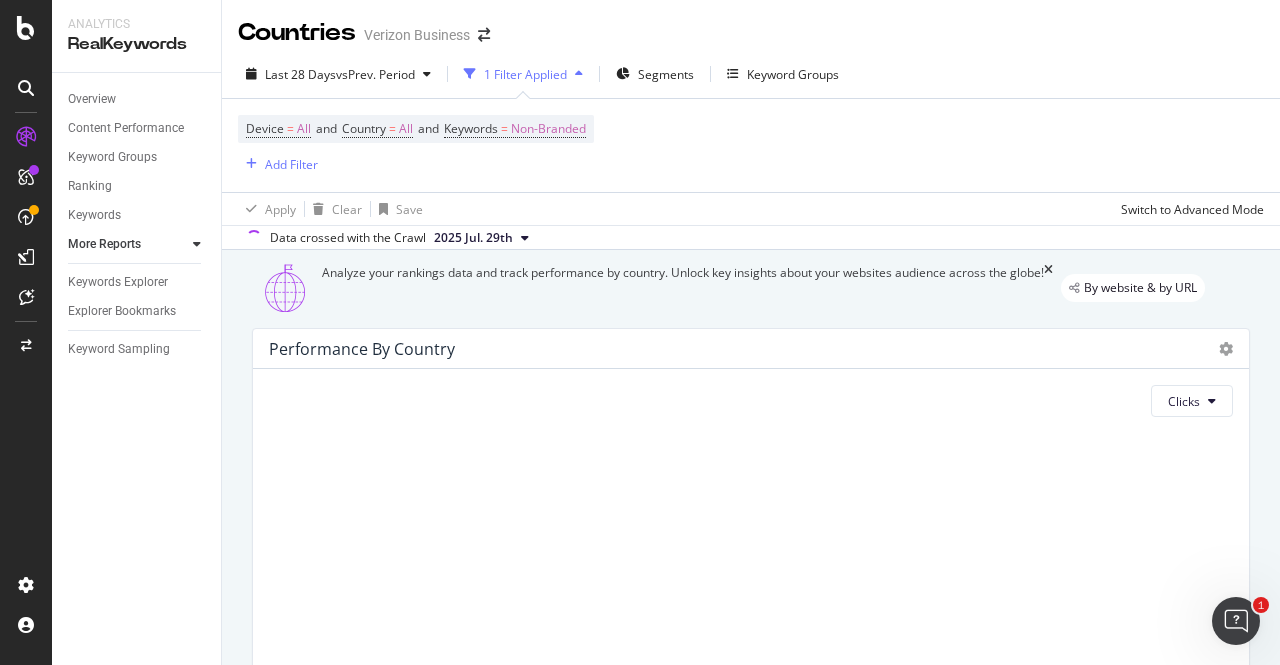 click at bounding box center (197, 244) 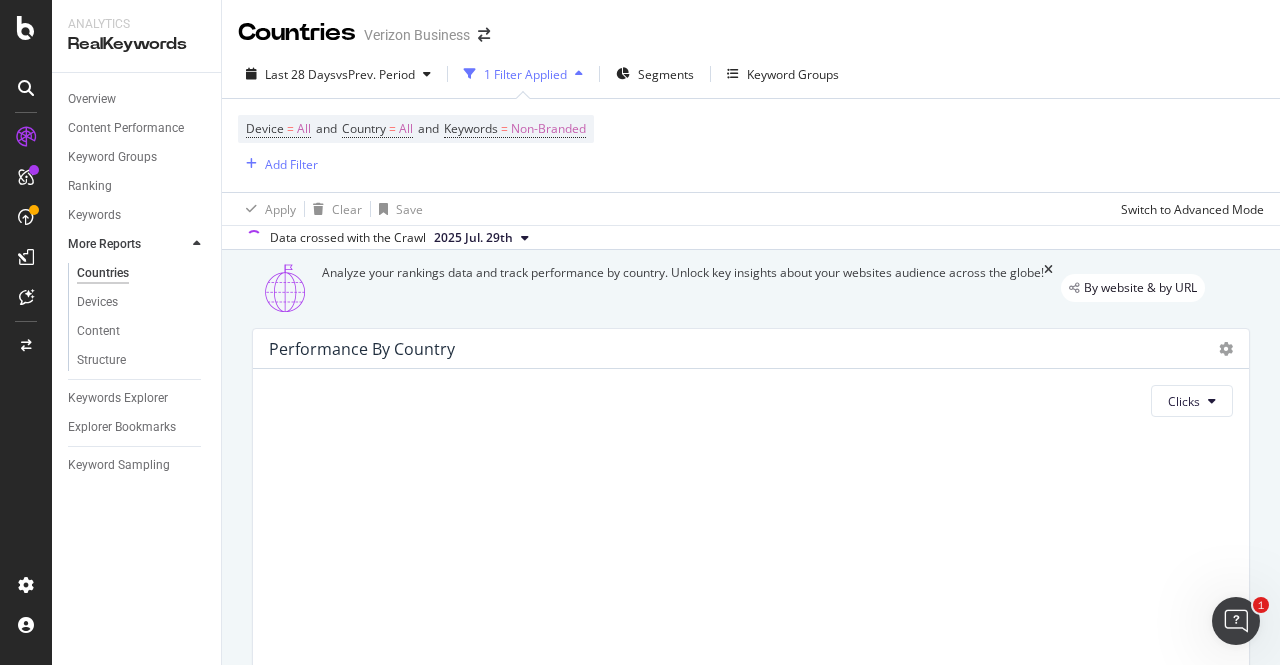 click at bounding box center (197, 244) 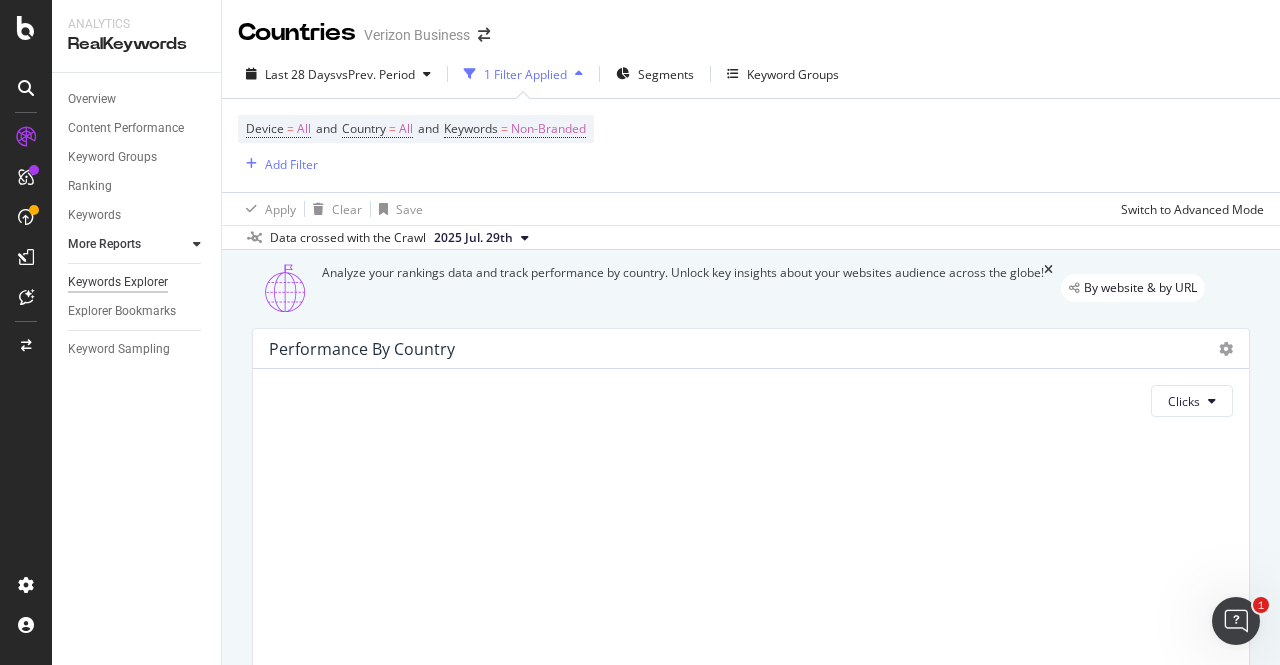 click on "Keywords Explorer" at bounding box center (118, 282) 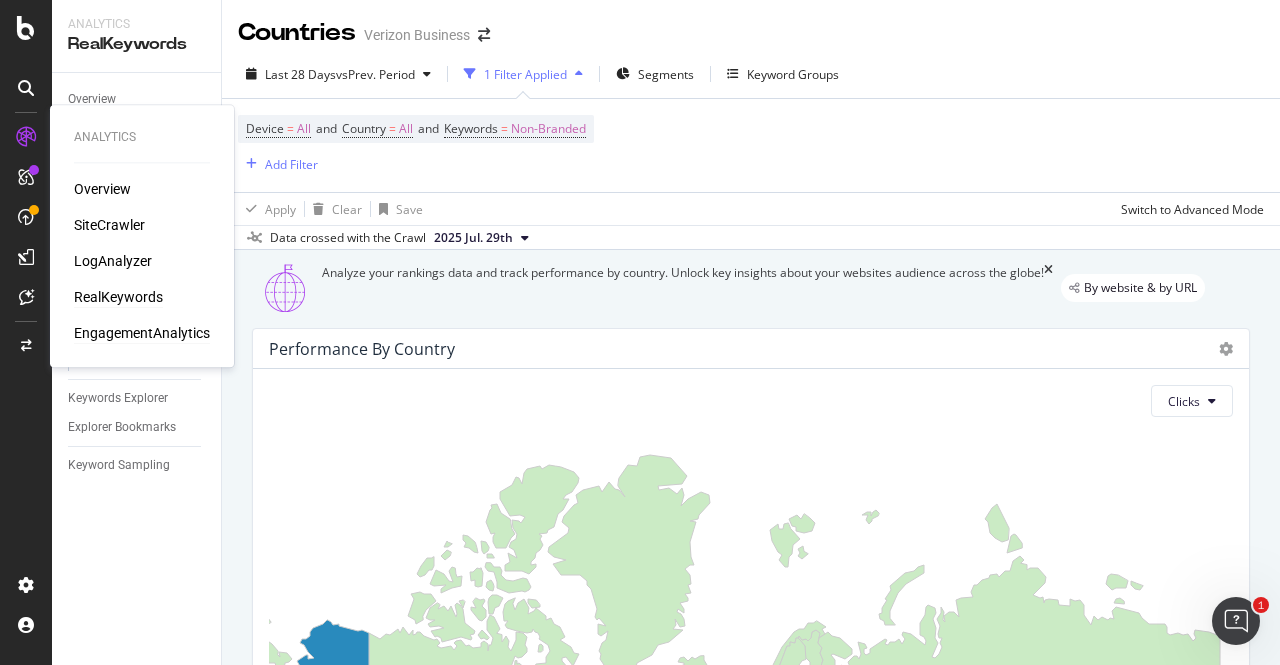click on "EngagementAnalytics" at bounding box center (142, 333) 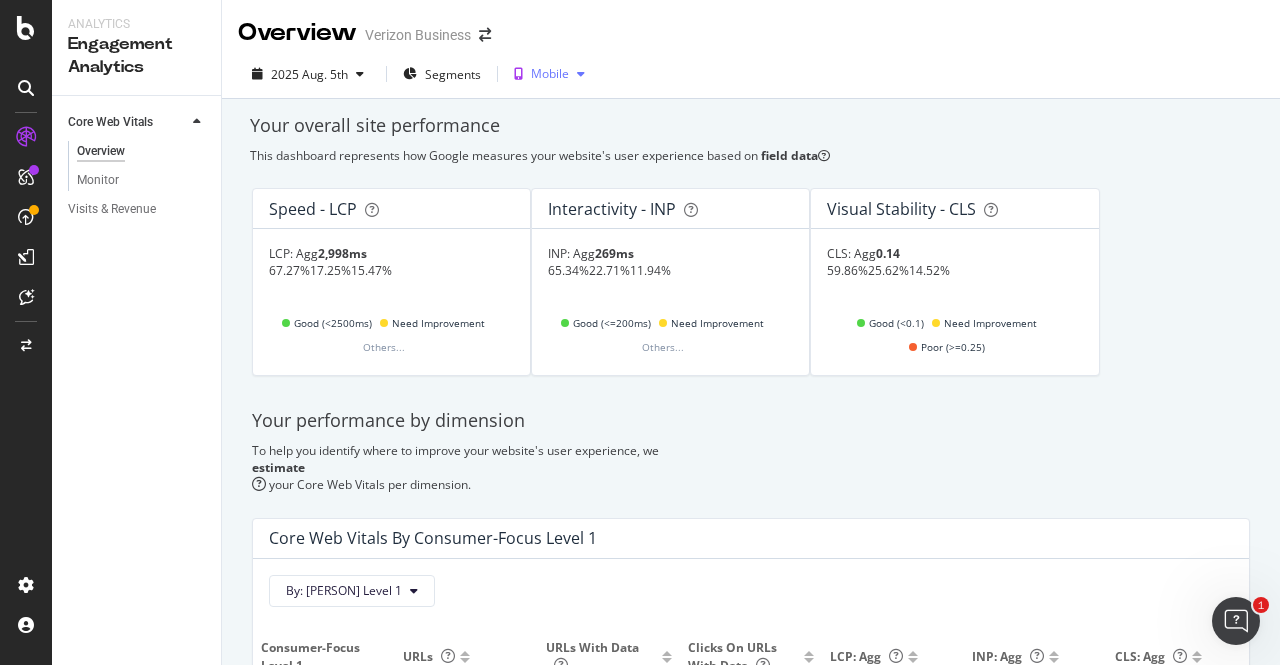 click on "Mobile" at bounding box center [550, 74] 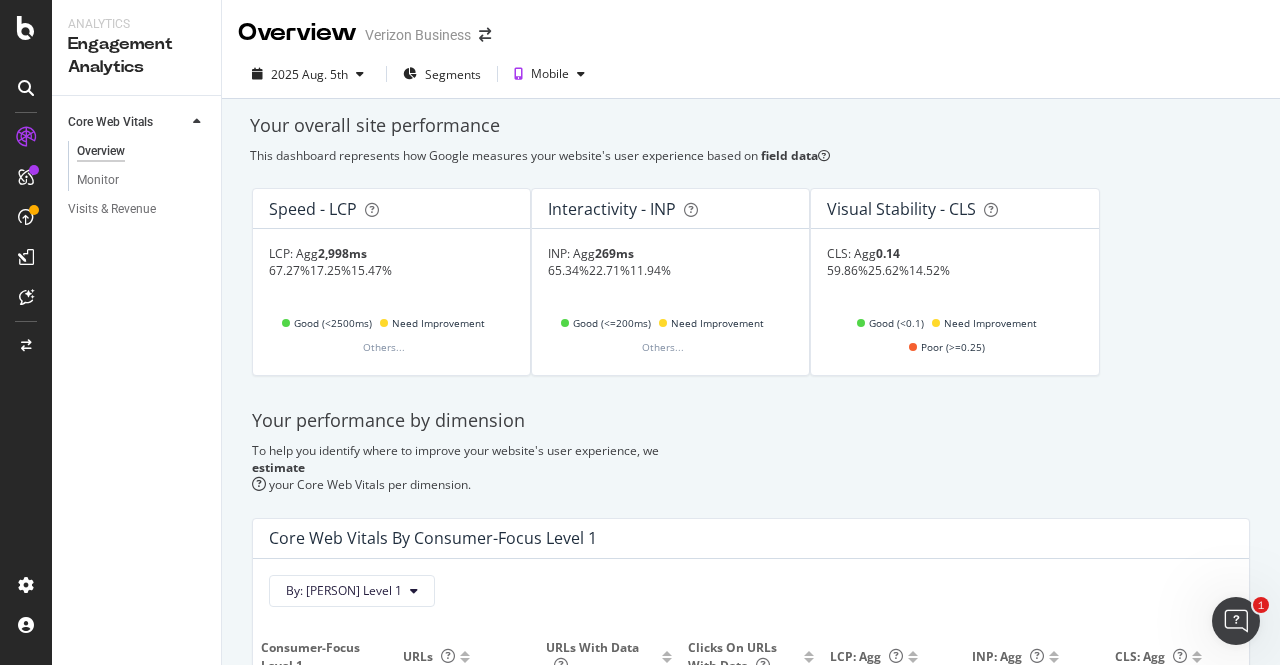 click on "Your overall site performance This dashboard represents how Google measures your website's user experience based on field data Speed - LCP LCP: Agg 2,998 ms 67.27% 17.25% 15.47% Good (2500ms) Need Improvement Others... Interactivity - INP INP: Agg 269 ms 65.34% 22.71% 11.94% Good (200ms) Need Improvement Others... Visual Stability - CLS CLS: Agg 0.14 59.86% 25.62% 14.52% Good (0.1) Need Improvement Poor (0.25) Your performance by dimension To help you identify where to improve your website's user experience, we estimate your Core Web Vitals per dimension. Core Web Vitals By [PERSON] Level 1 By: [PERSON] Level 1 [PERSON] Level 1 URLs URLs with data Clicks on URLs with data LCP: Agg INP: Agg CLS: Agg #nomatch 15,604 280 (1.79 %) 1,574,385 (83.29 %) 1,923 ms 204 ms 0.09 articles 85 25 (29.41 %) 19,040 (86.24 %) 1,706 ms 152 ms 0.08 deals 8 6 (75 %) 63,785 (99.83 %) 2,122 ms 283 ms 0.24 home 99 28 (28.28 %) 212,750 (98.78 %) 3,204 ms 332 ms 0.27 plans 36 31 (86.11 %) 1,922 ms 26" at bounding box center [751, 741] 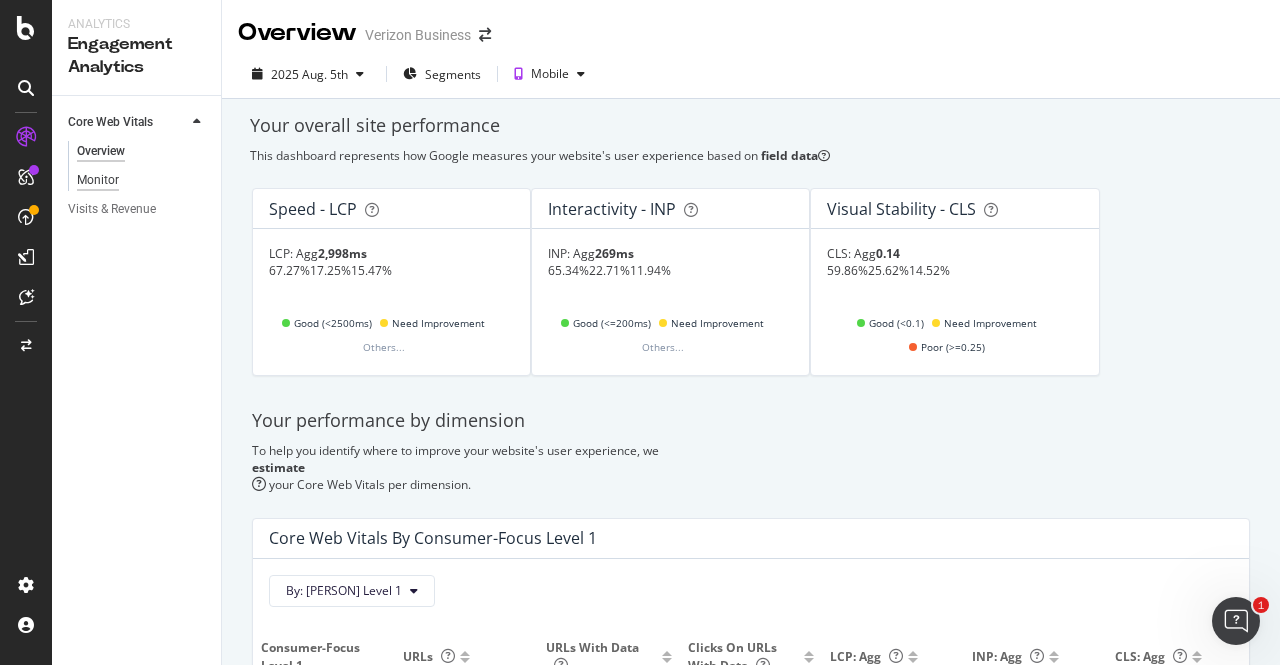 click on "Monitor" at bounding box center [98, 180] 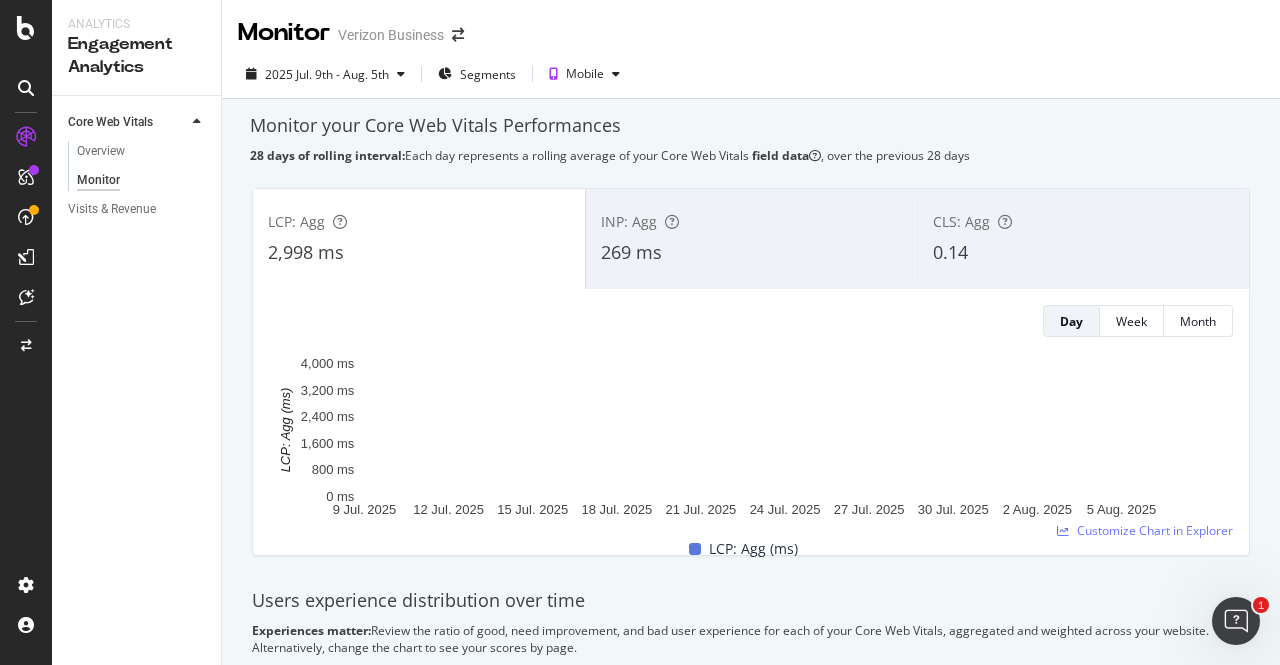 scroll, scrollTop: 1276, scrollLeft: 0, axis: vertical 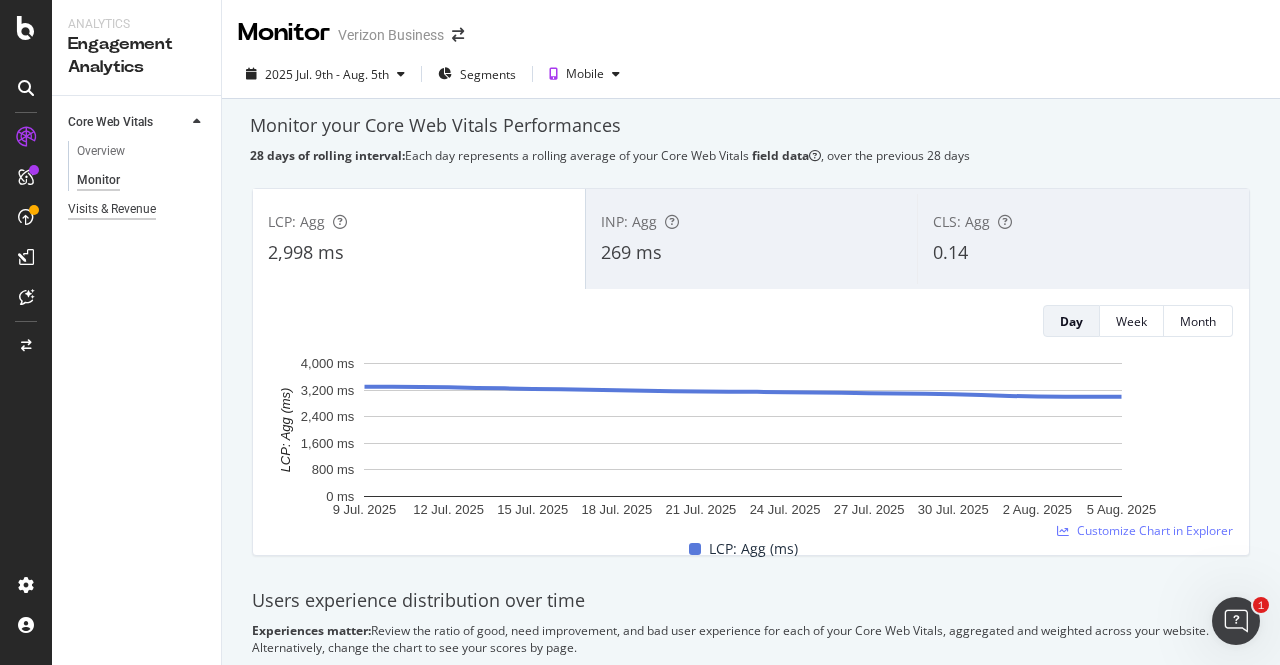 click on "Visits & Revenue" at bounding box center (112, 209) 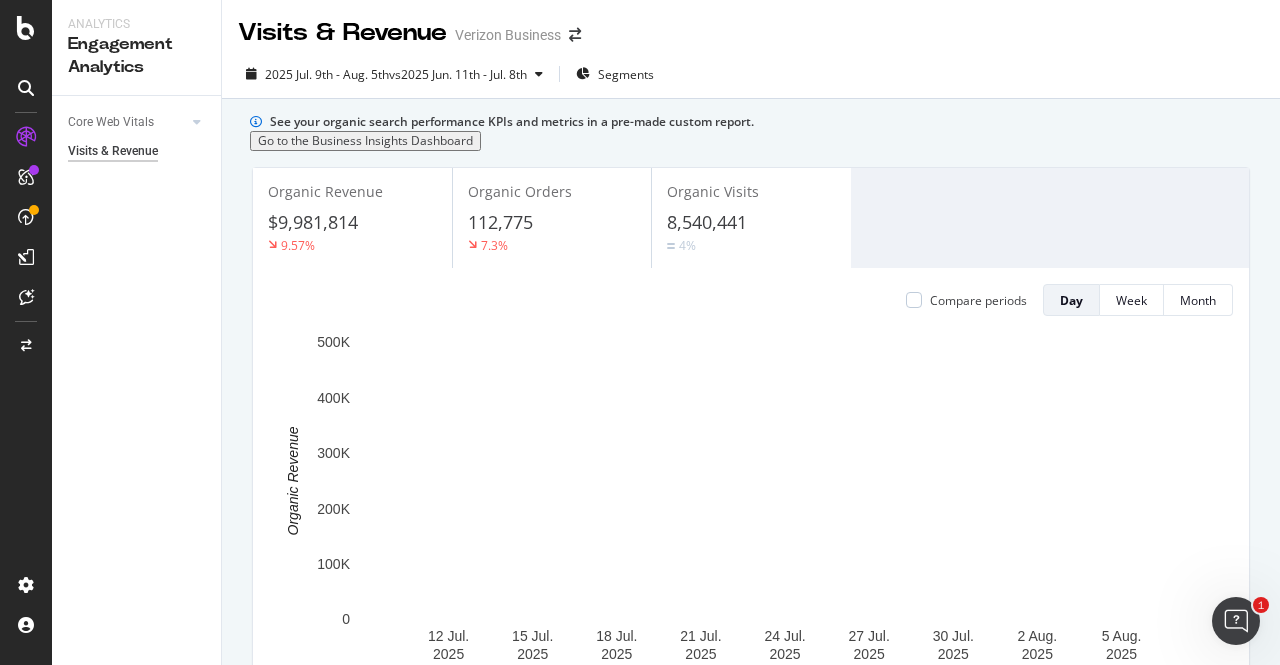 scroll, scrollTop: 0, scrollLeft: 0, axis: both 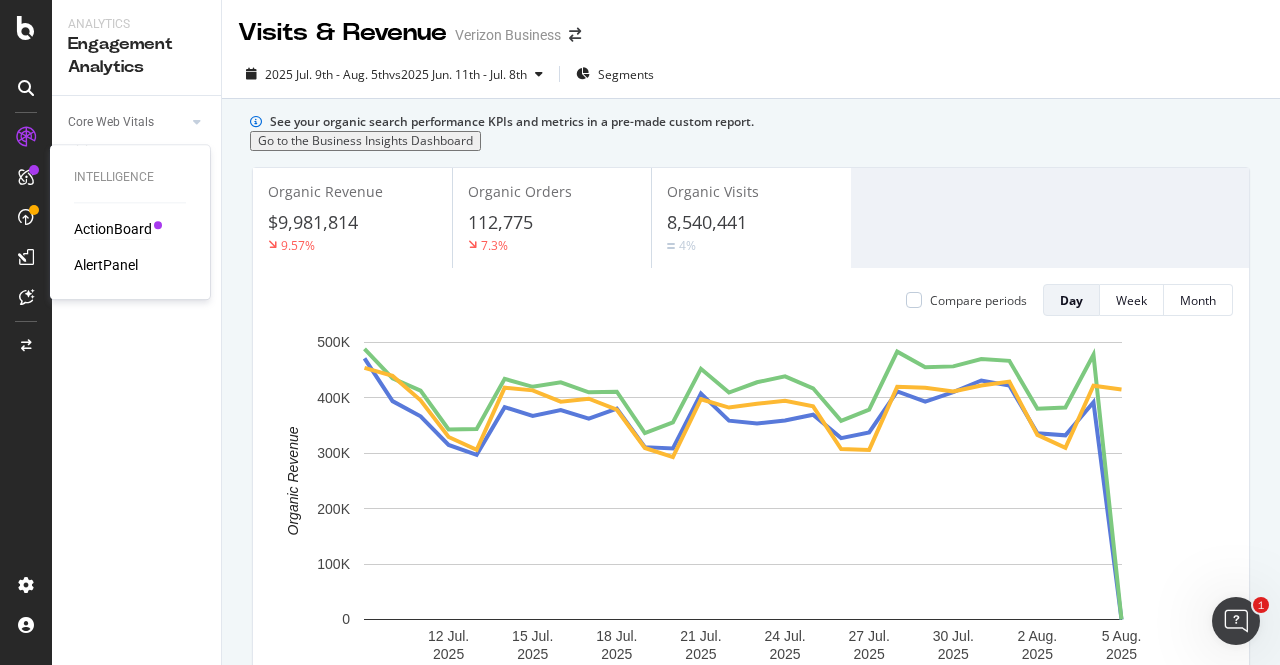 click on "ActionBoard" at bounding box center (113, 229) 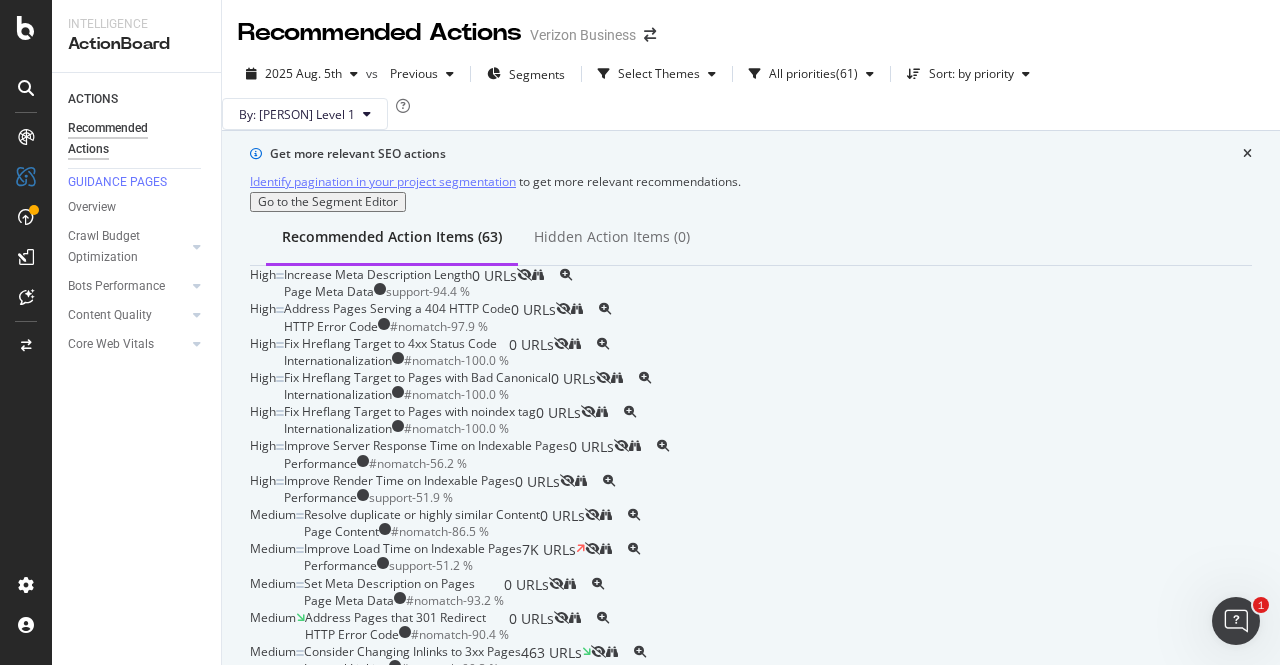 scroll, scrollTop: 0, scrollLeft: 0, axis: both 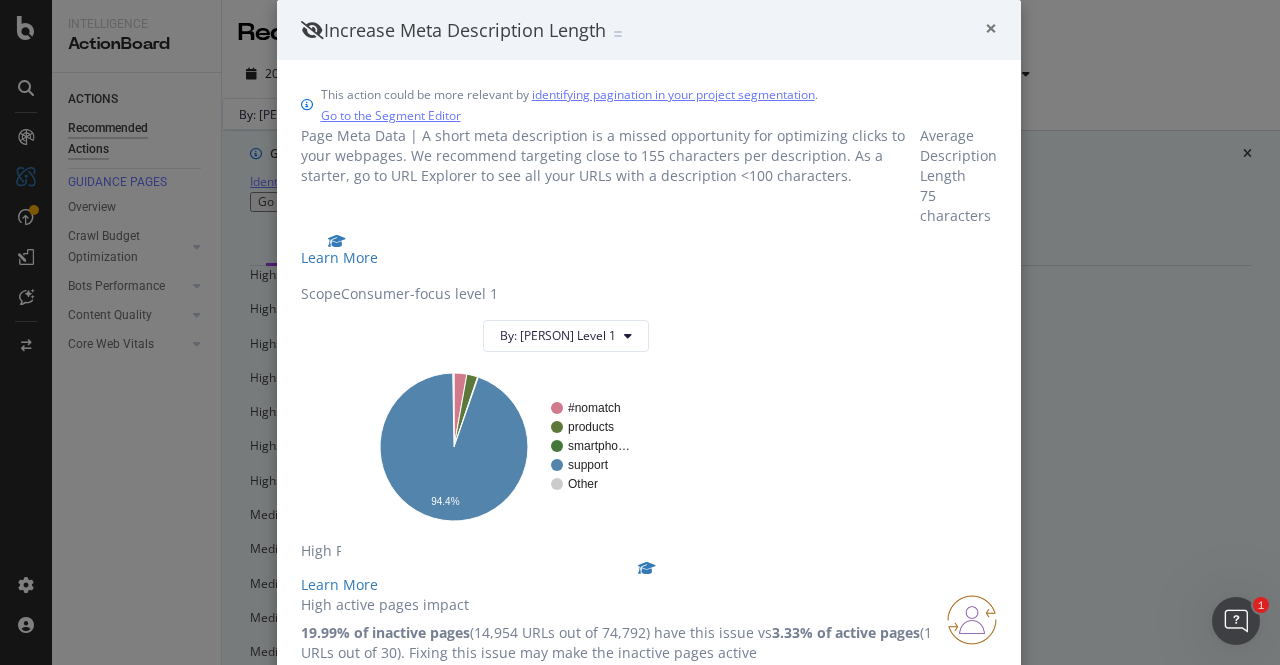 click on "×" at bounding box center [991, 28] 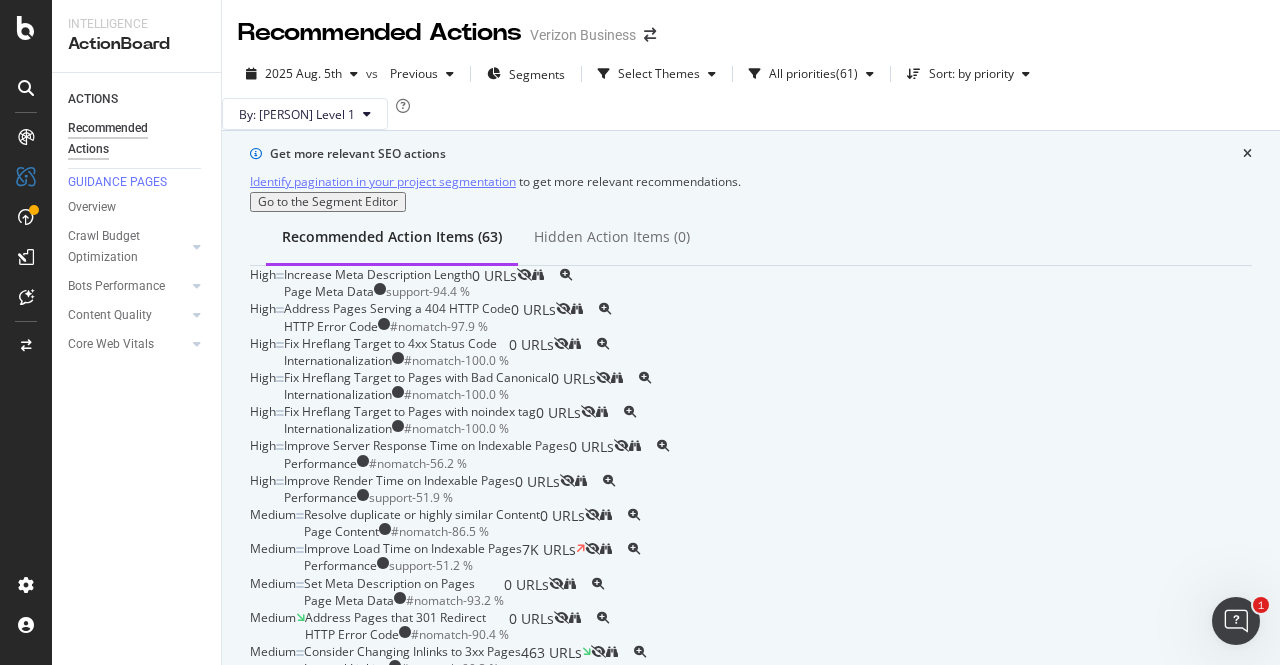 scroll, scrollTop: 0, scrollLeft: 0, axis: both 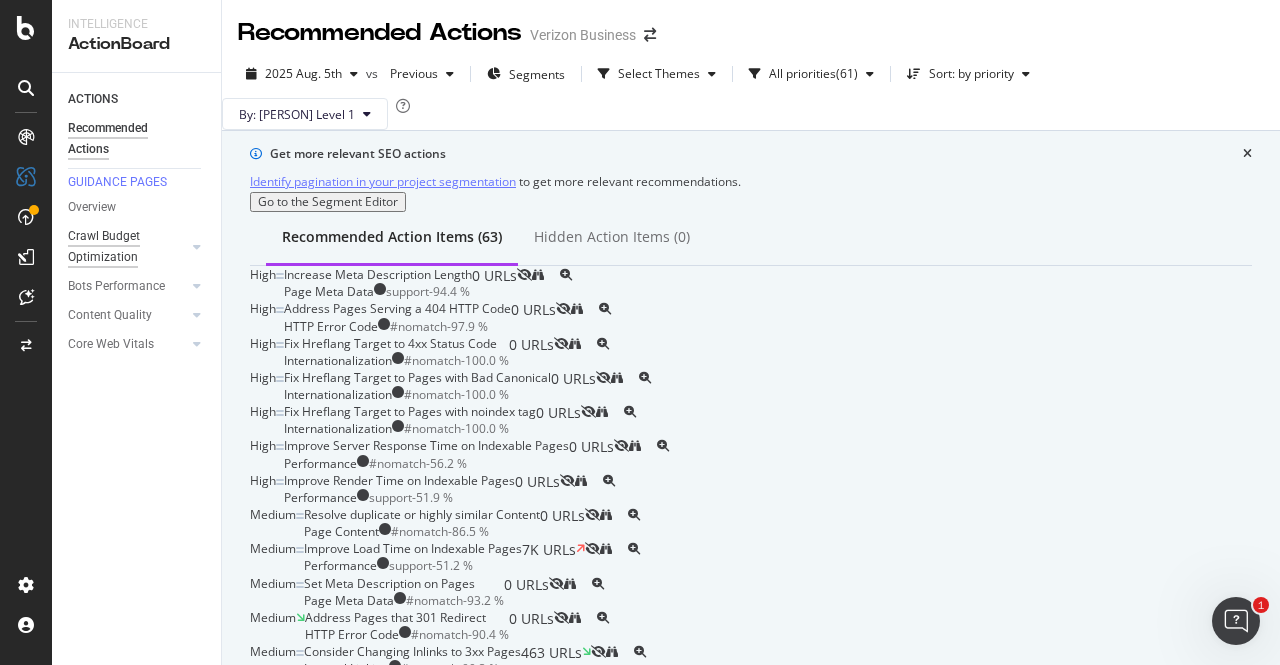 click on "Crawl Budget Optimization" at bounding box center [120, 247] 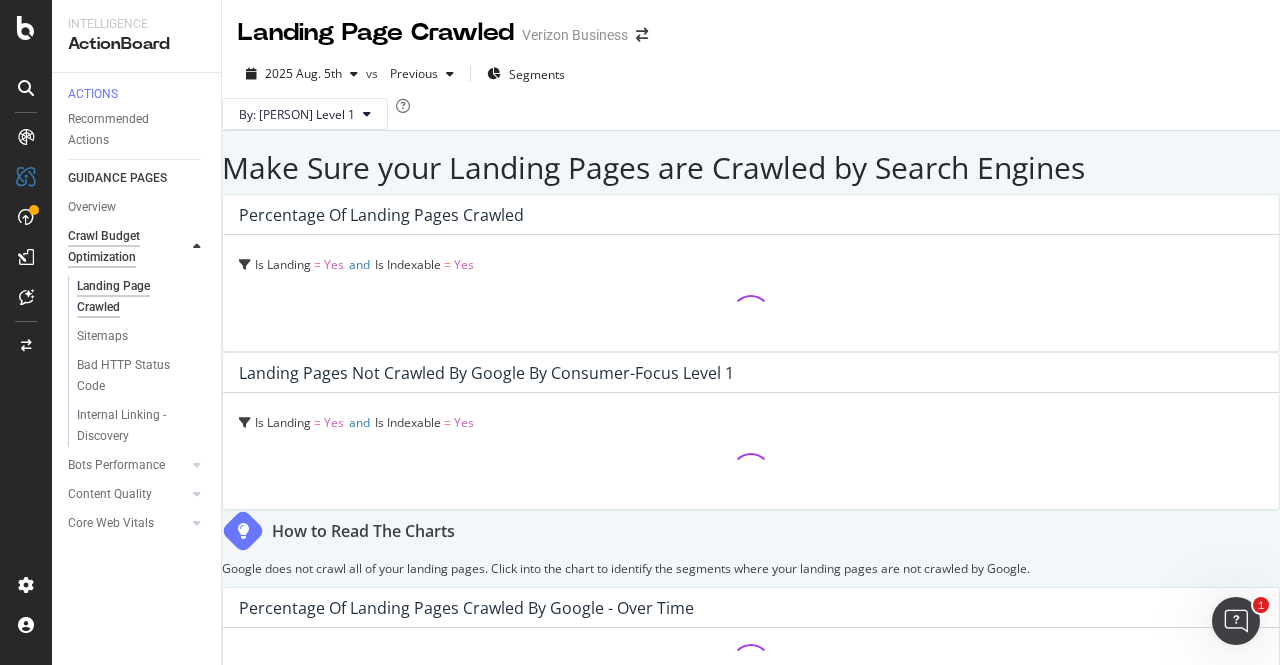 click on "Crawl Budget Optimization" at bounding box center (120, 247) 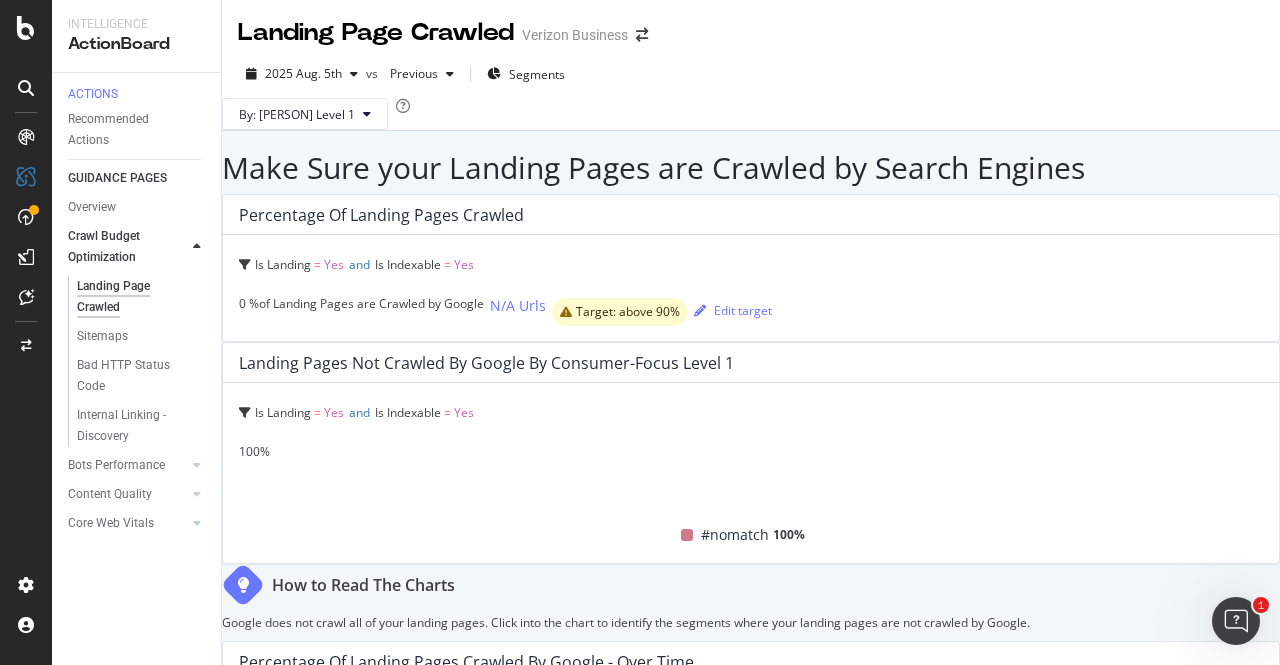 click at bounding box center [197, 247] 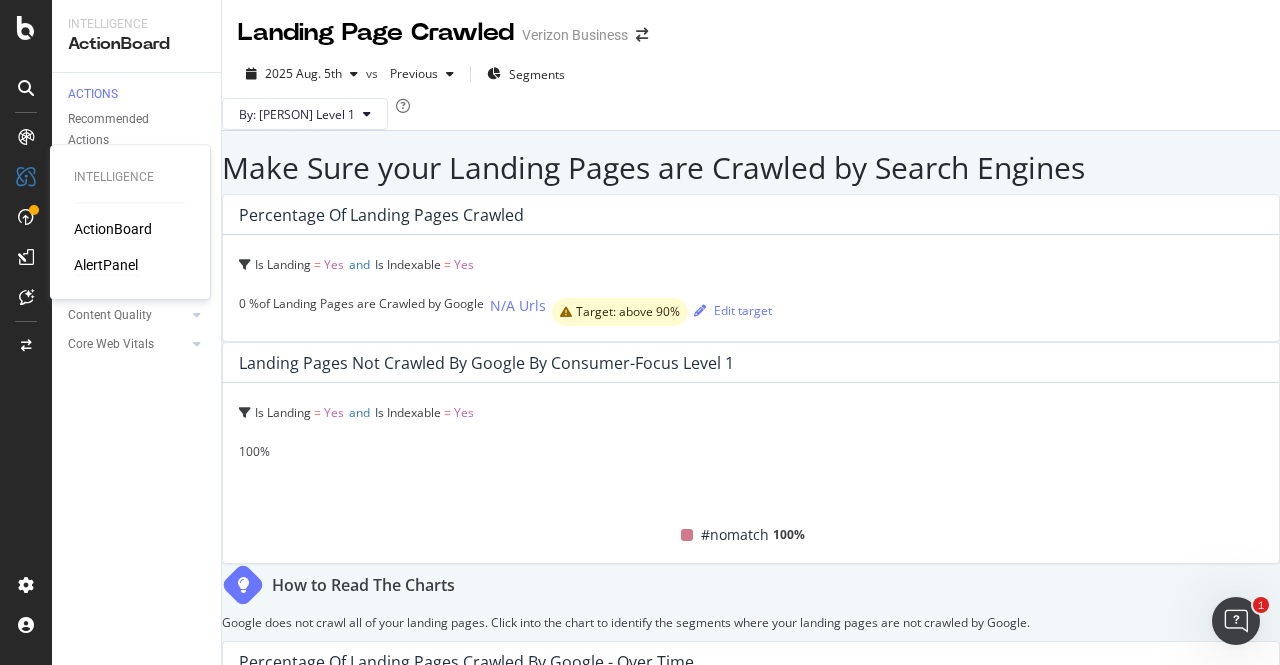 click on "AlertPanel" at bounding box center (106, 265) 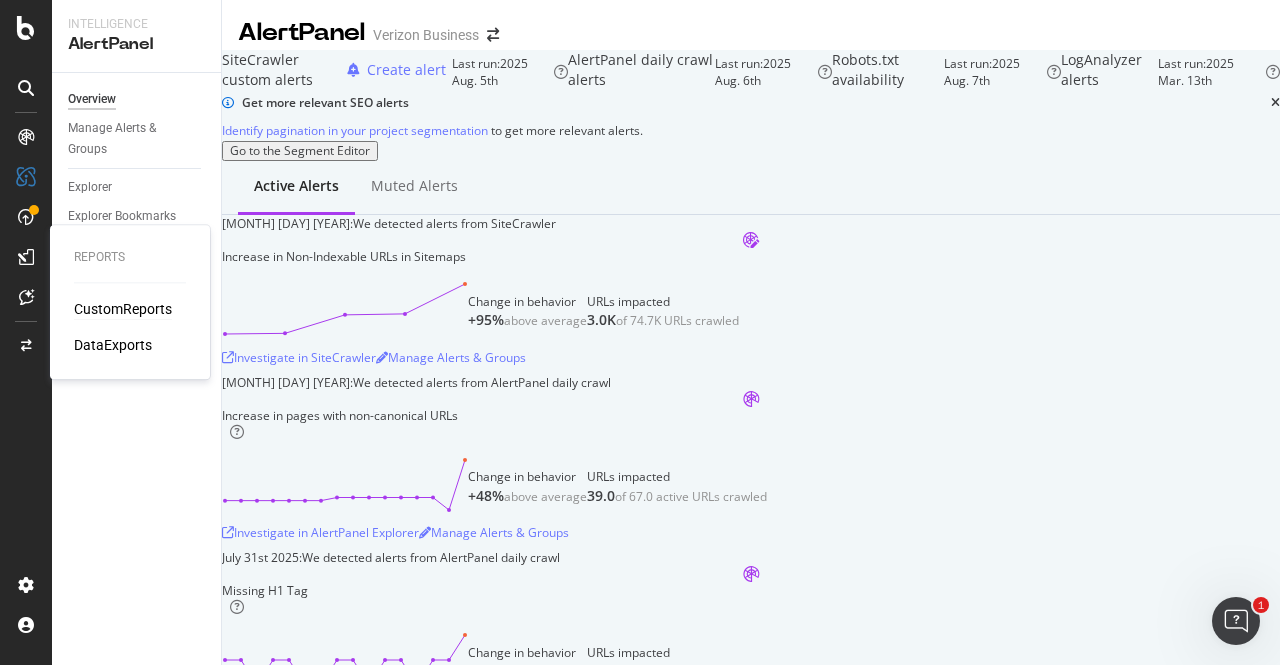 click on "CustomReports" at bounding box center (123, 309) 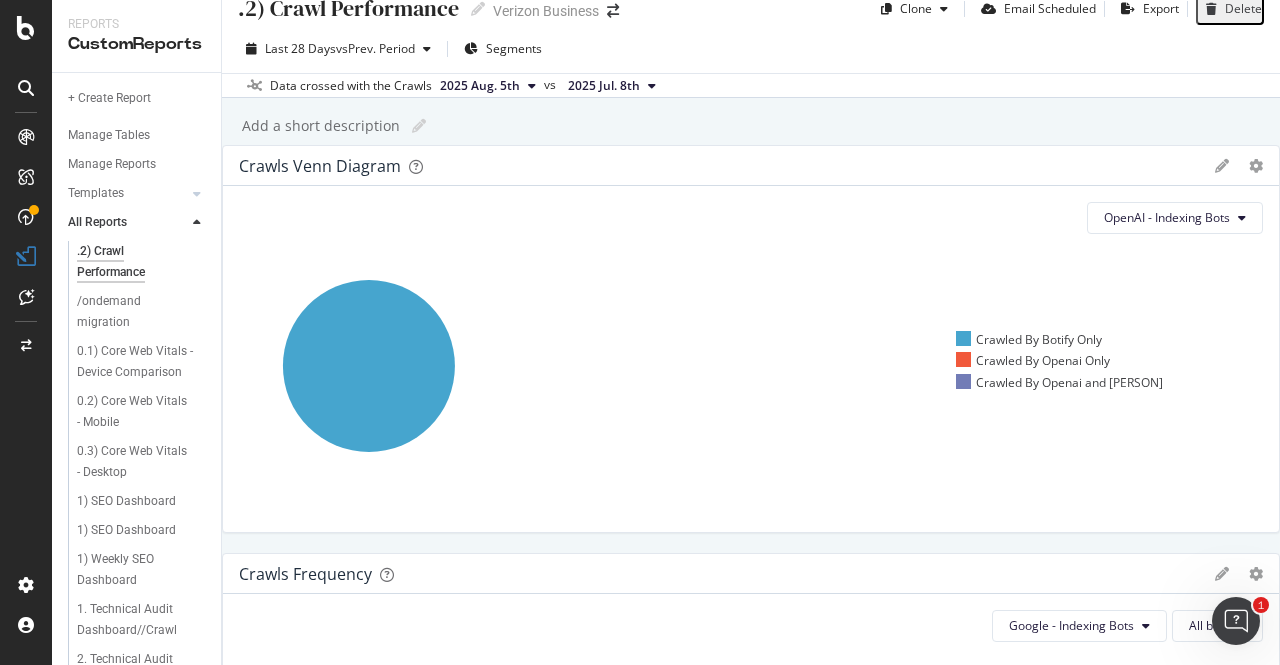 scroll, scrollTop: 0, scrollLeft: 0, axis: both 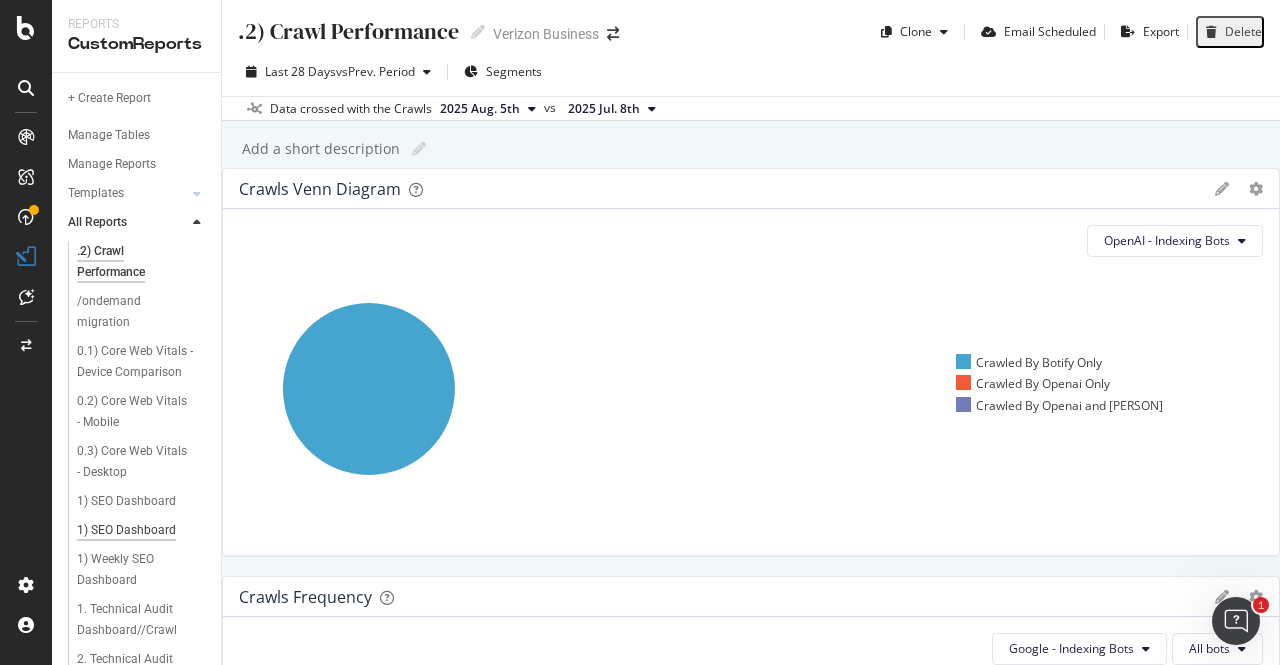click on "1) SEO Dashboard" at bounding box center [126, 530] 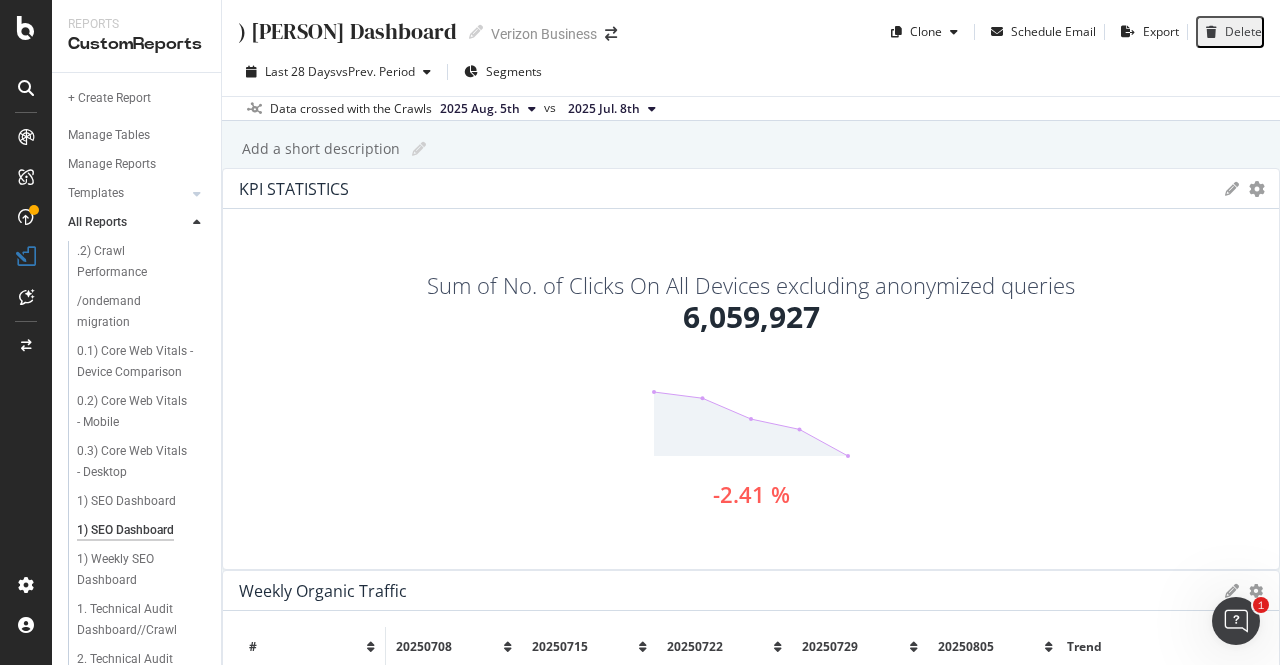 scroll, scrollTop: 0, scrollLeft: 0, axis: both 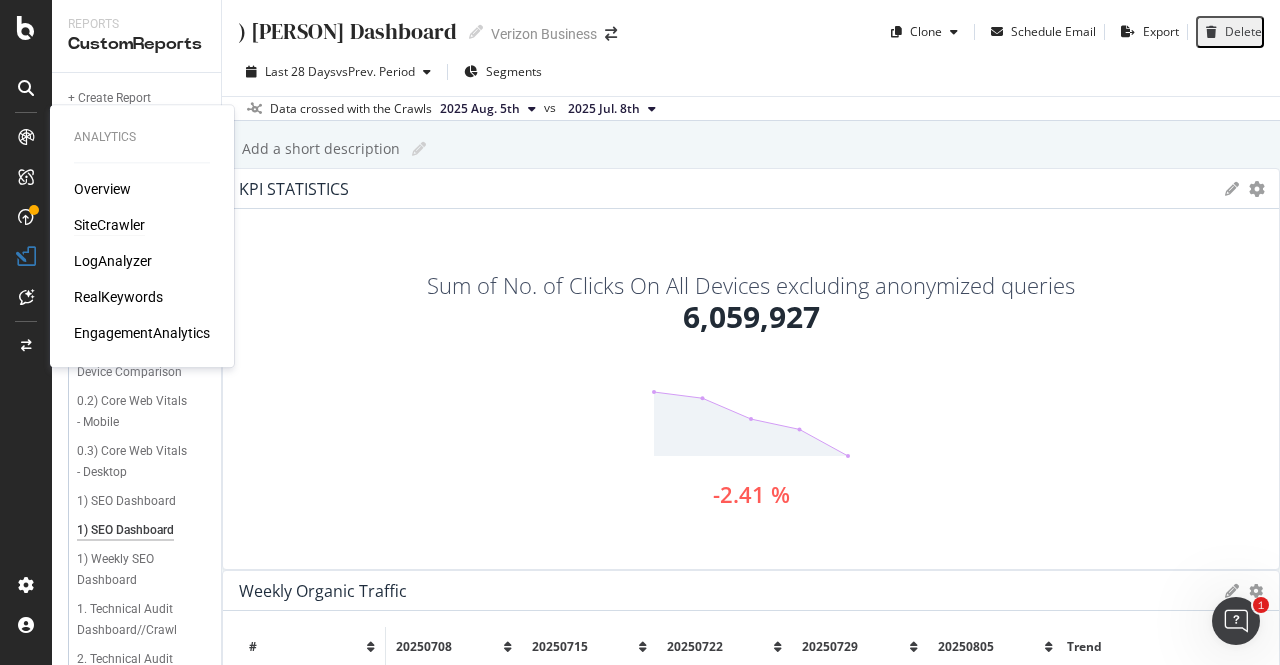 click on "SiteCrawler" at bounding box center (109, 225) 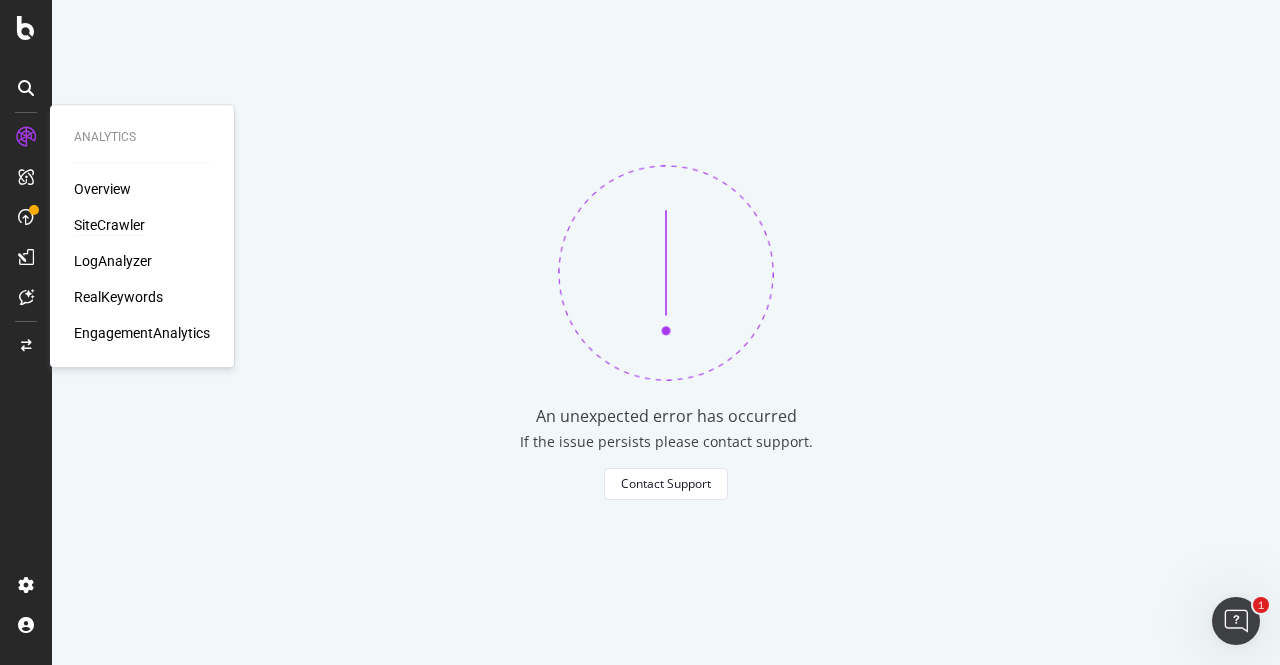 click on "SiteCrawler" at bounding box center [109, 225] 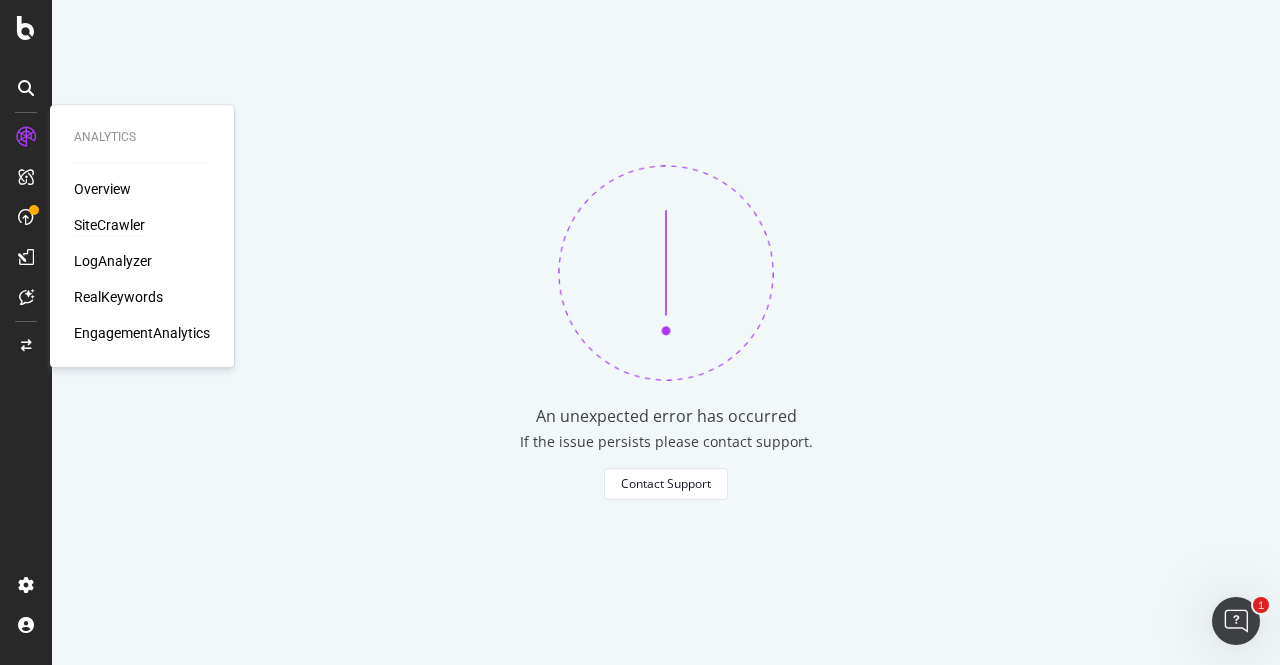 click on "Overview" at bounding box center (102, 189) 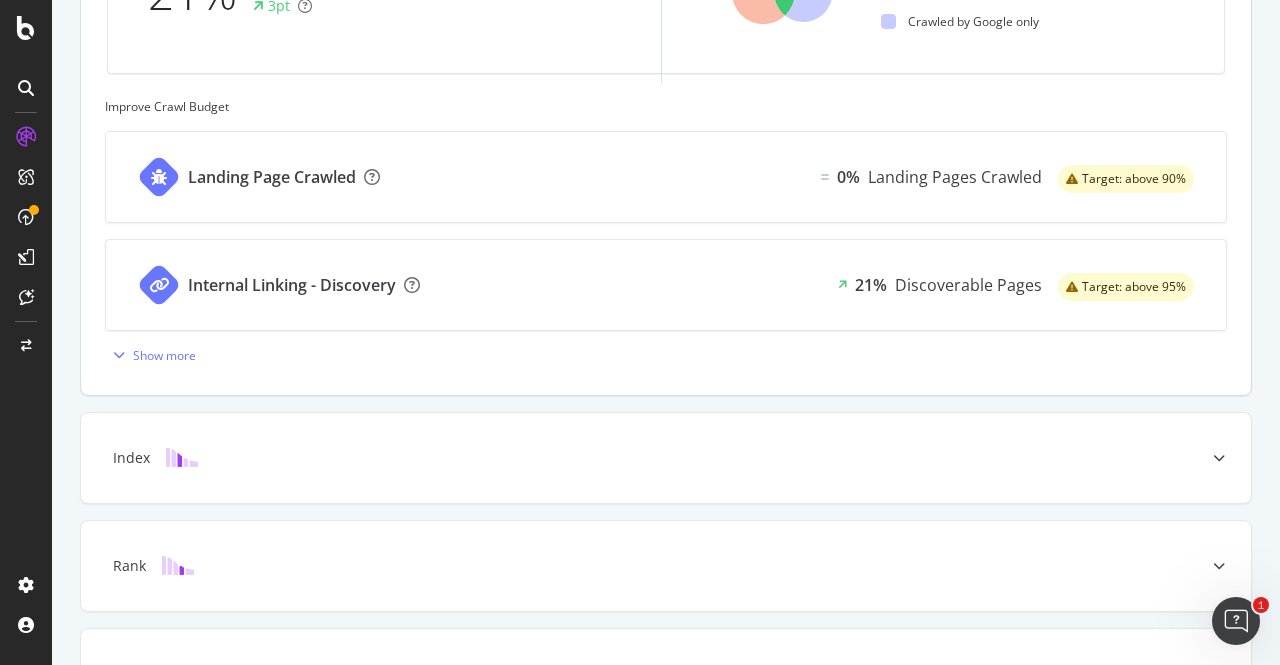 scroll, scrollTop: 883, scrollLeft: 0, axis: vertical 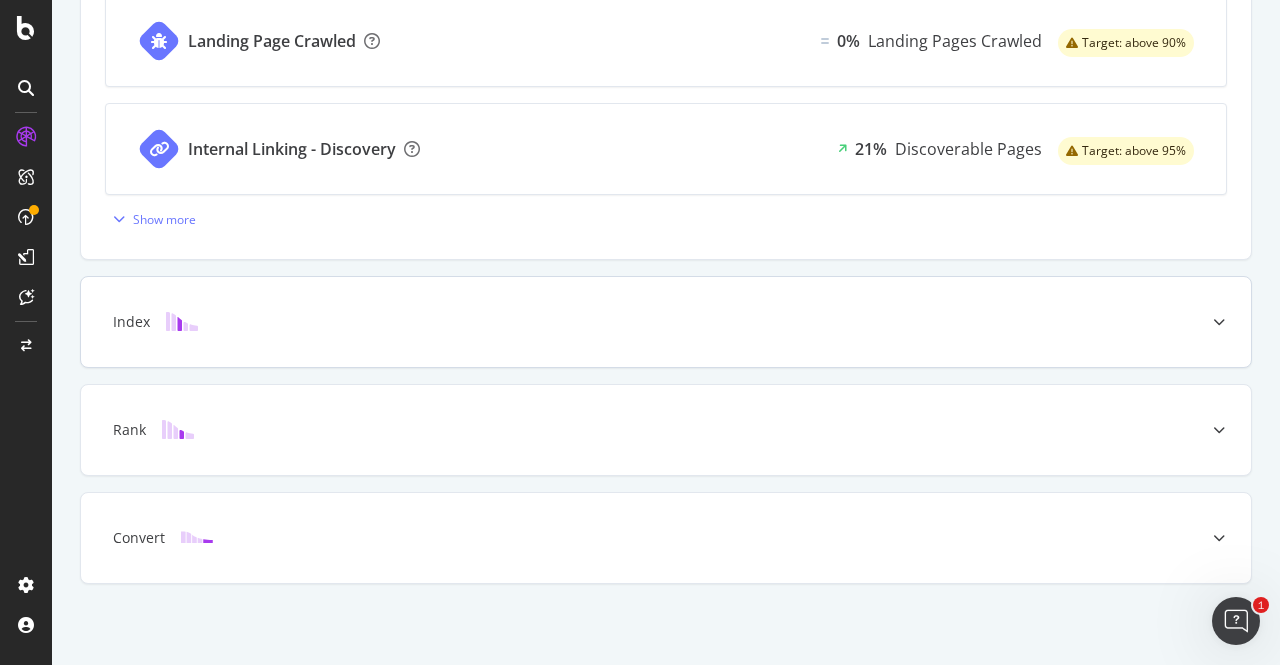 click on "Index" at bounding box center [634, 322] 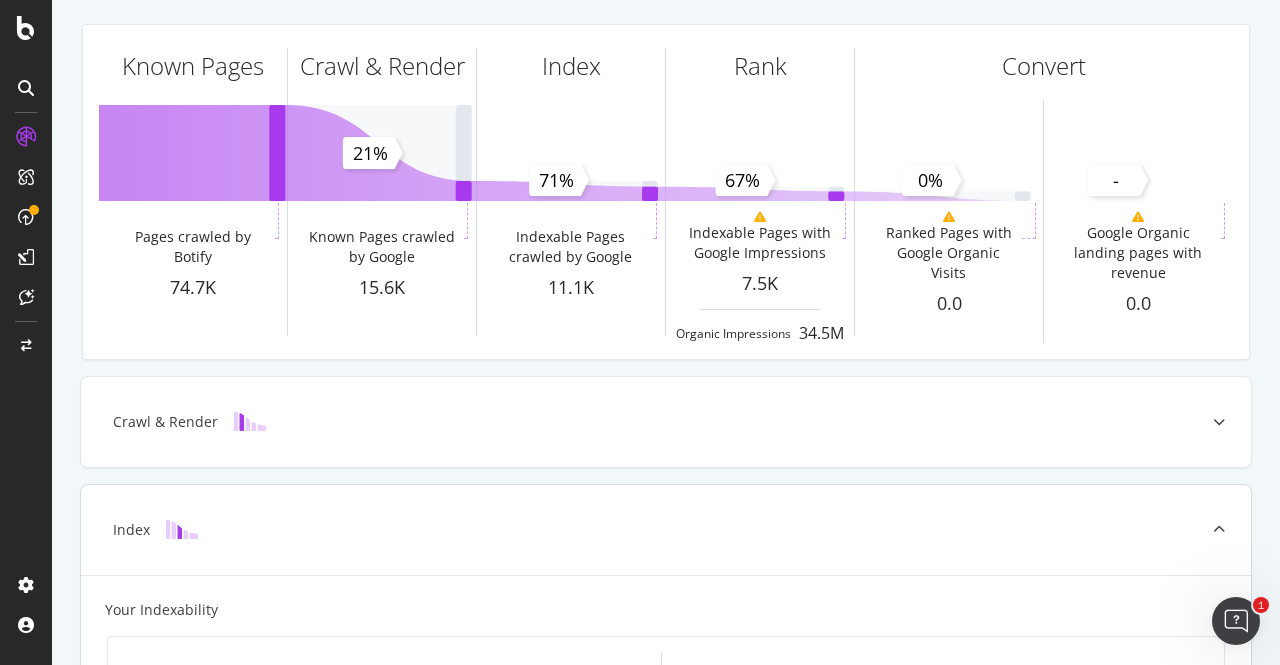 scroll, scrollTop: 0, scrollLeft: 0, axis: both 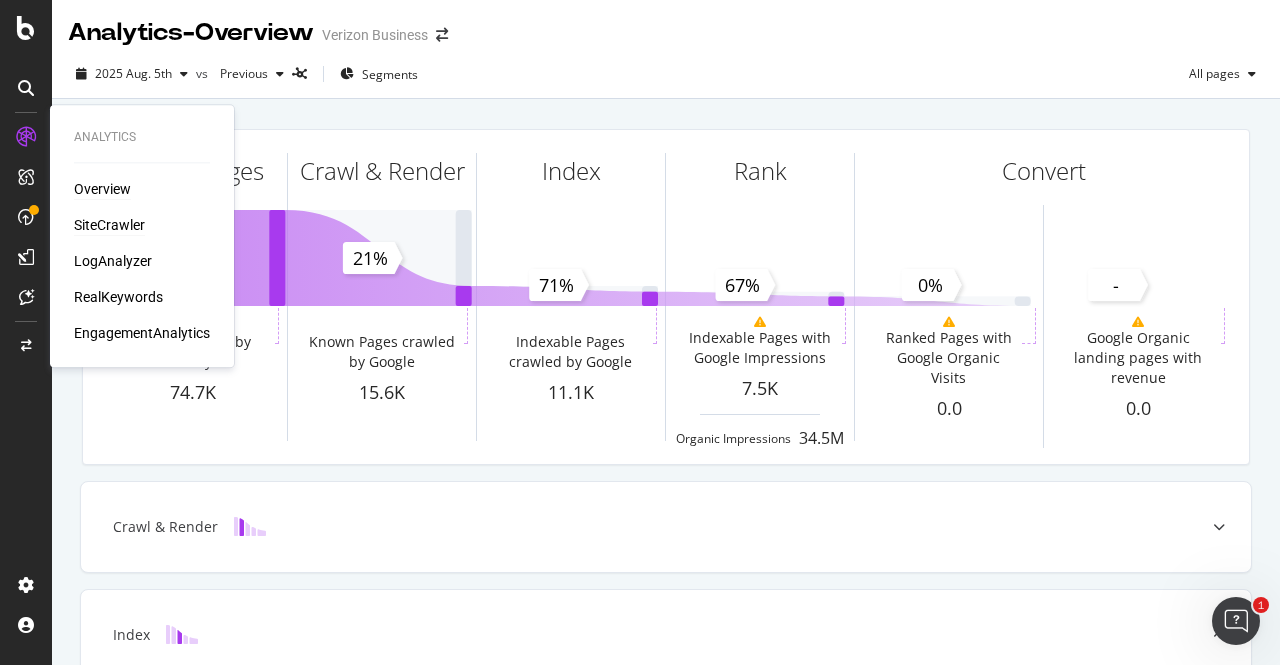 click on "SiteCrawler" at bounding box center (109, 225) 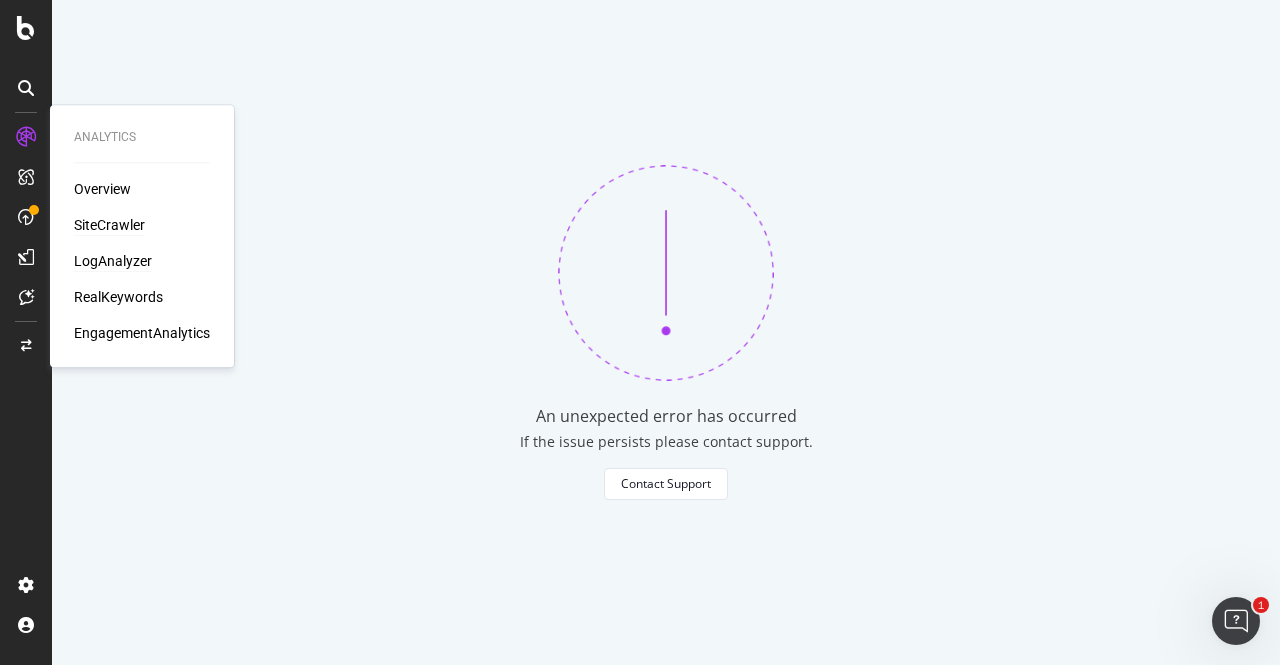 click on "LogAnalyzer" at bounding box center [113, 261] 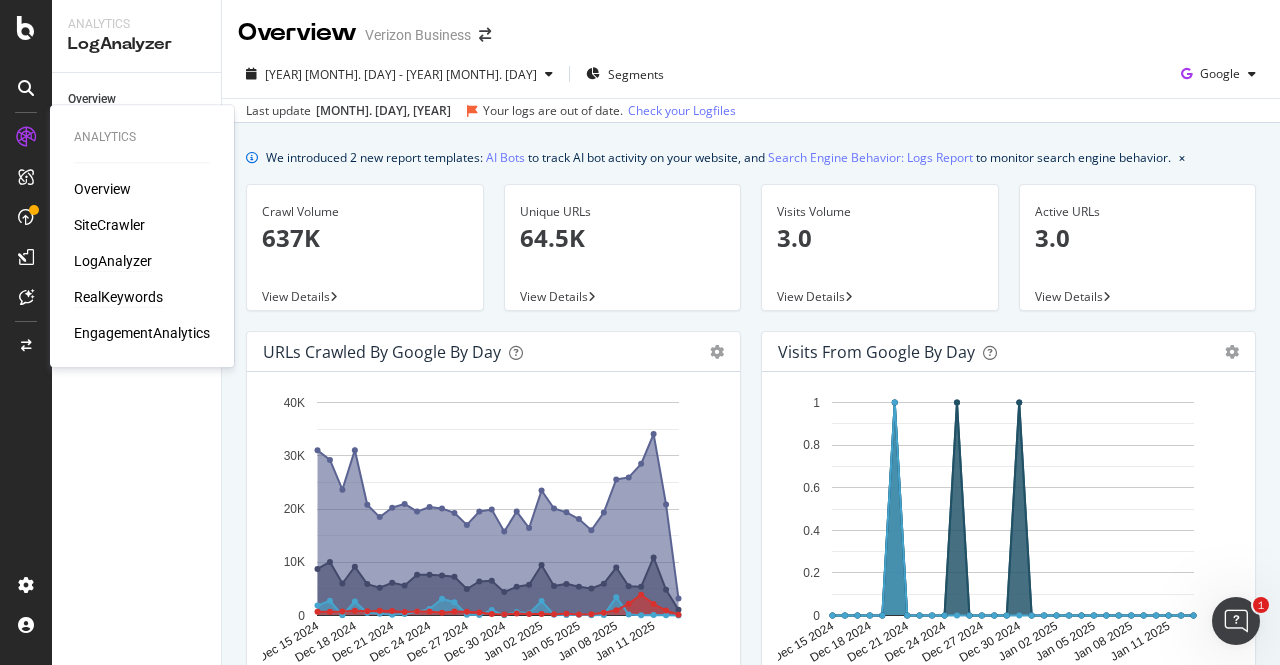 click on "RealKeywords" at bounding box center [118, 297] 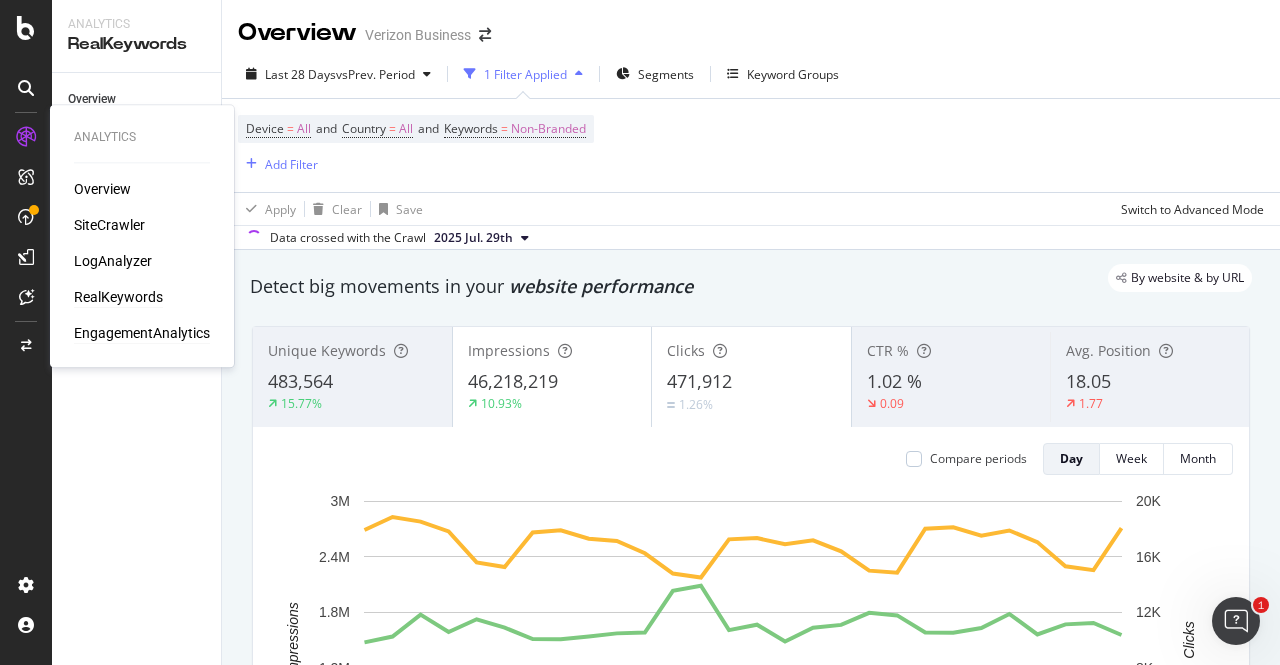 click on "EngagementAnalytics" at bounding box center (142, 333) 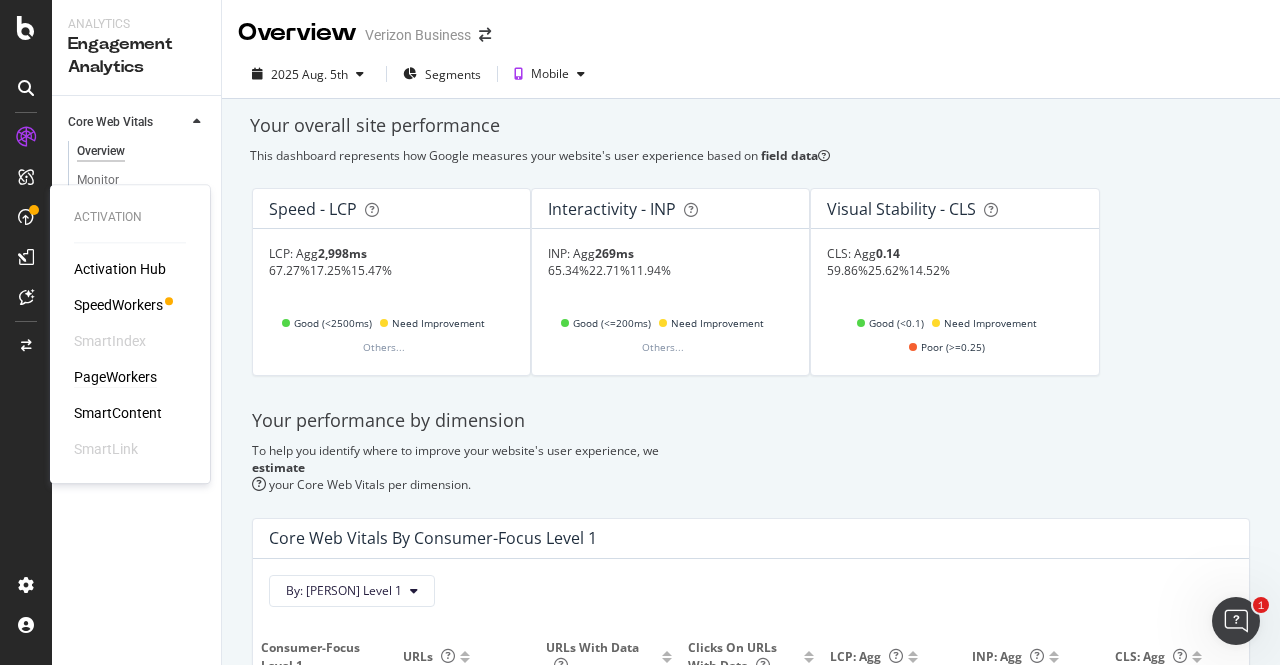 click on "PageWorkers" at bounding box center [115, 377] 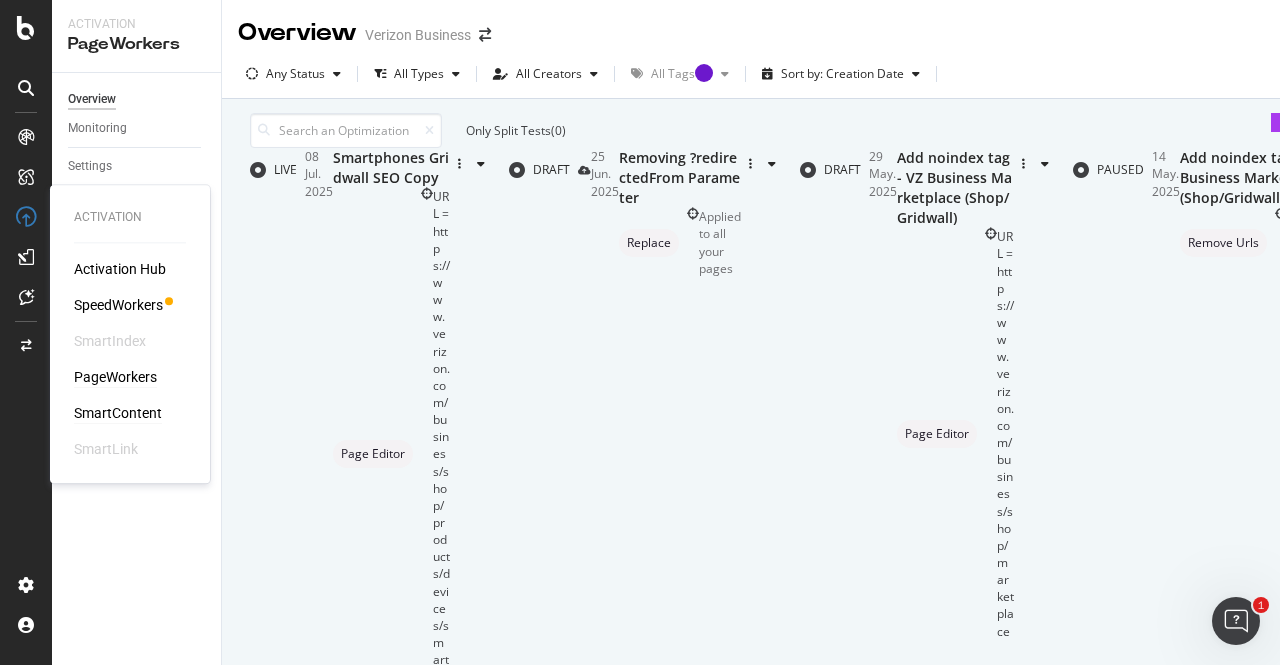 click on "SmartContent" at bounding box center [118, 413] 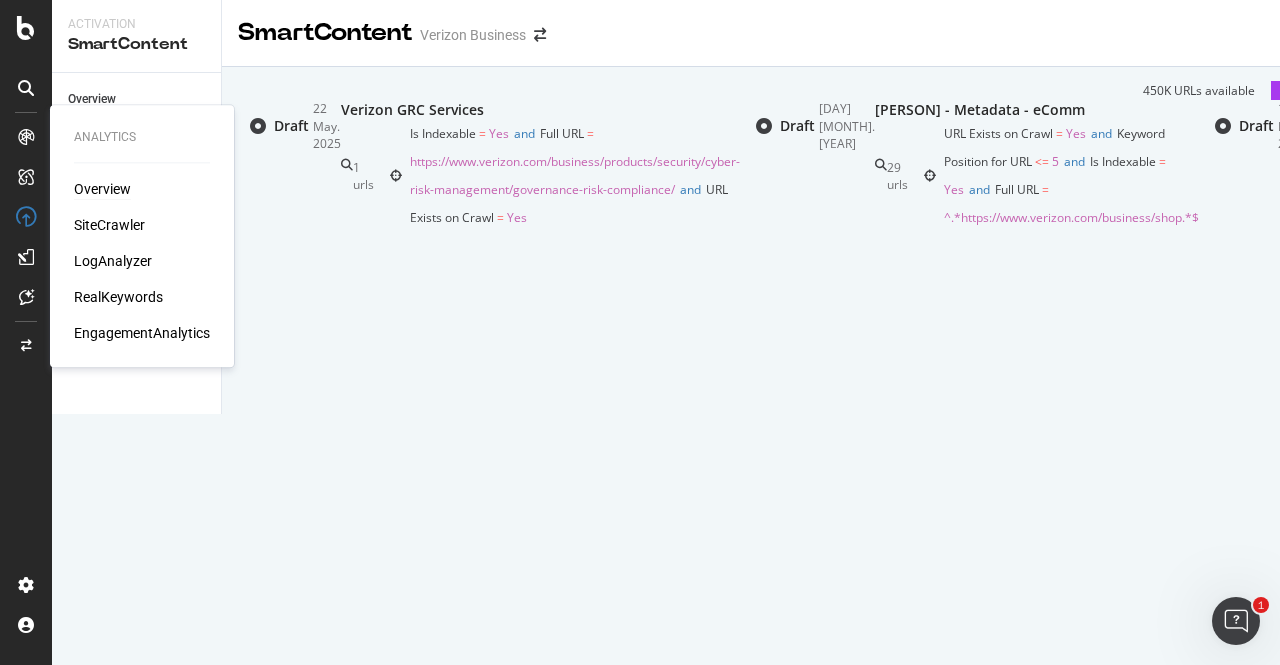 click on "Overview" at bounding box center [102, 189] 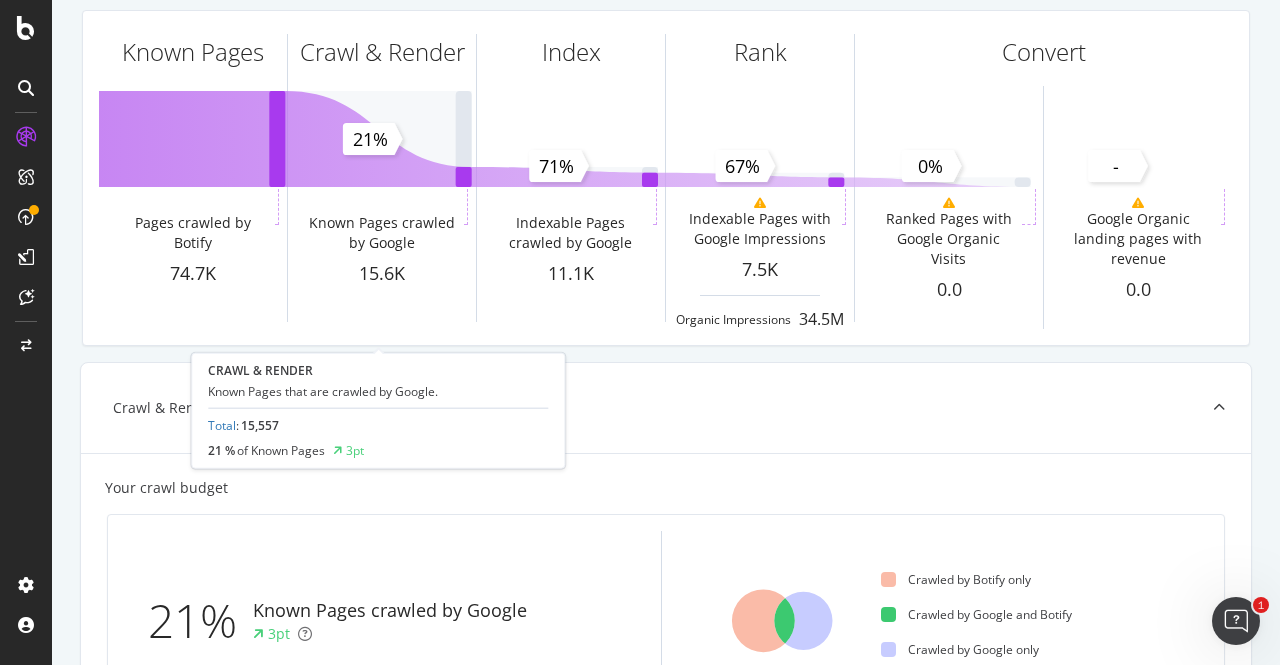 scroll, scrollTop: 132, scrollLeft: 0, axis: vertical 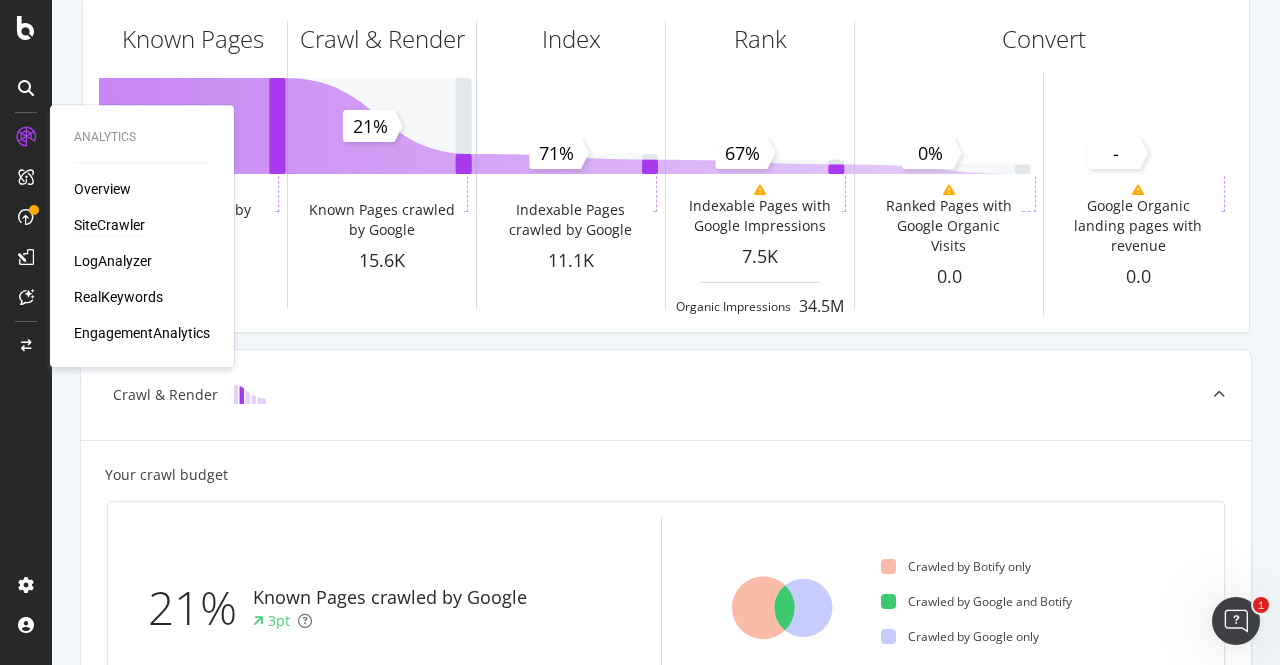 click on "SiteCrawler" at bounding box center [109, 225] 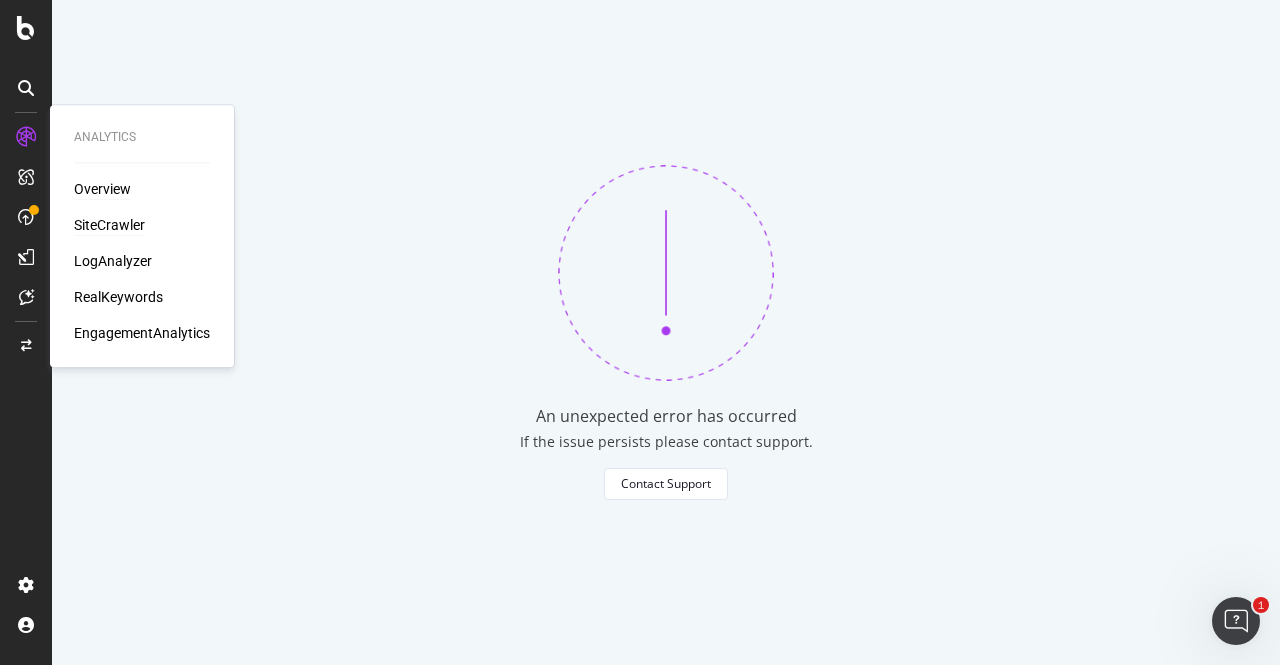 click on "Overview" at bounding box center [102, 189] 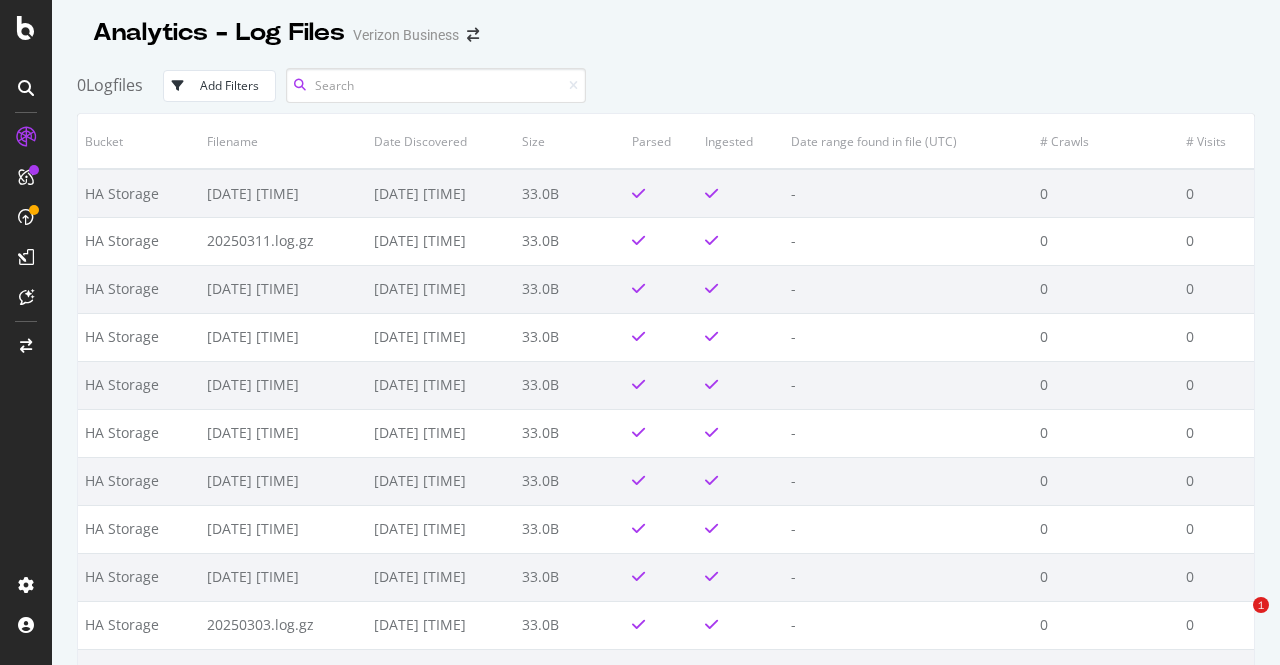 scroll, scrollTop: 0, scrollLeft: 0, axis: both 